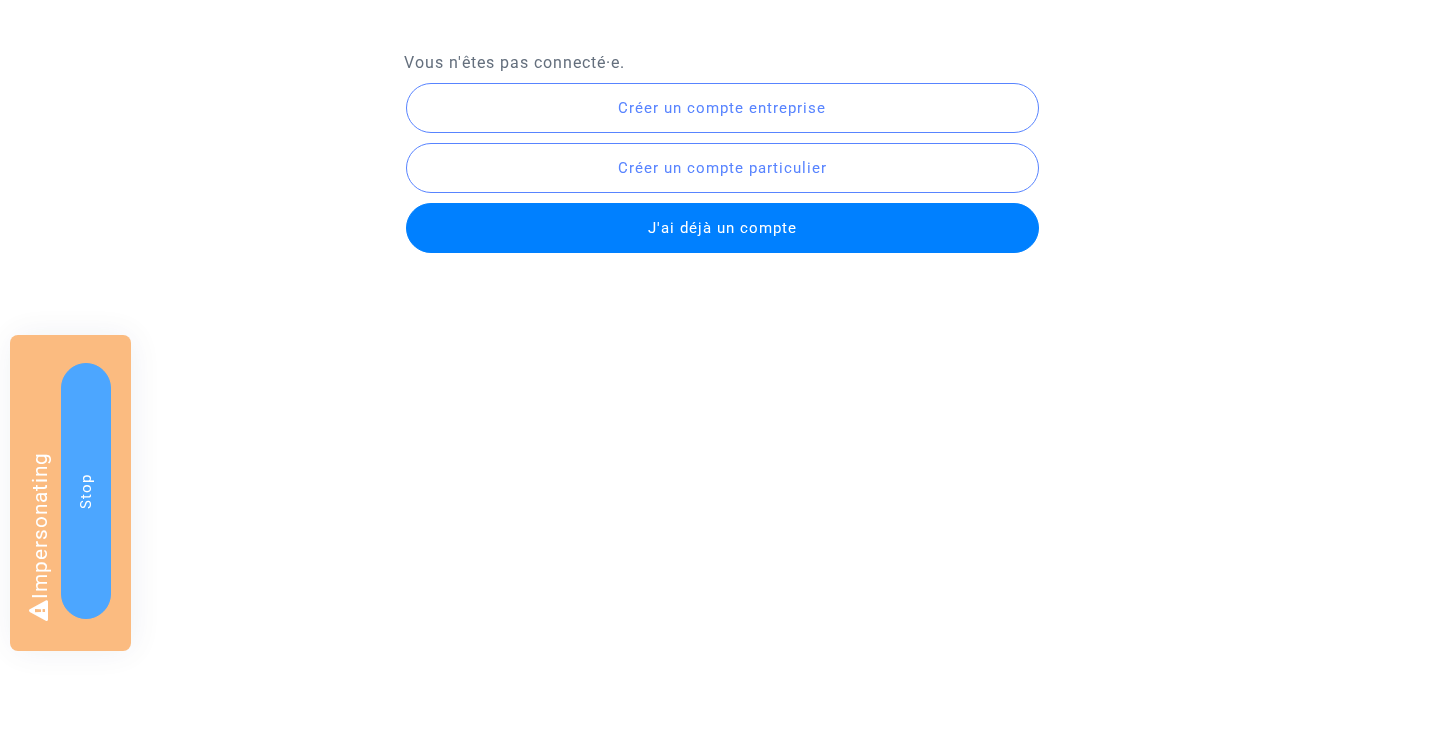 scroll, scrollTop: 0, scrollLeft: 0, axis: both 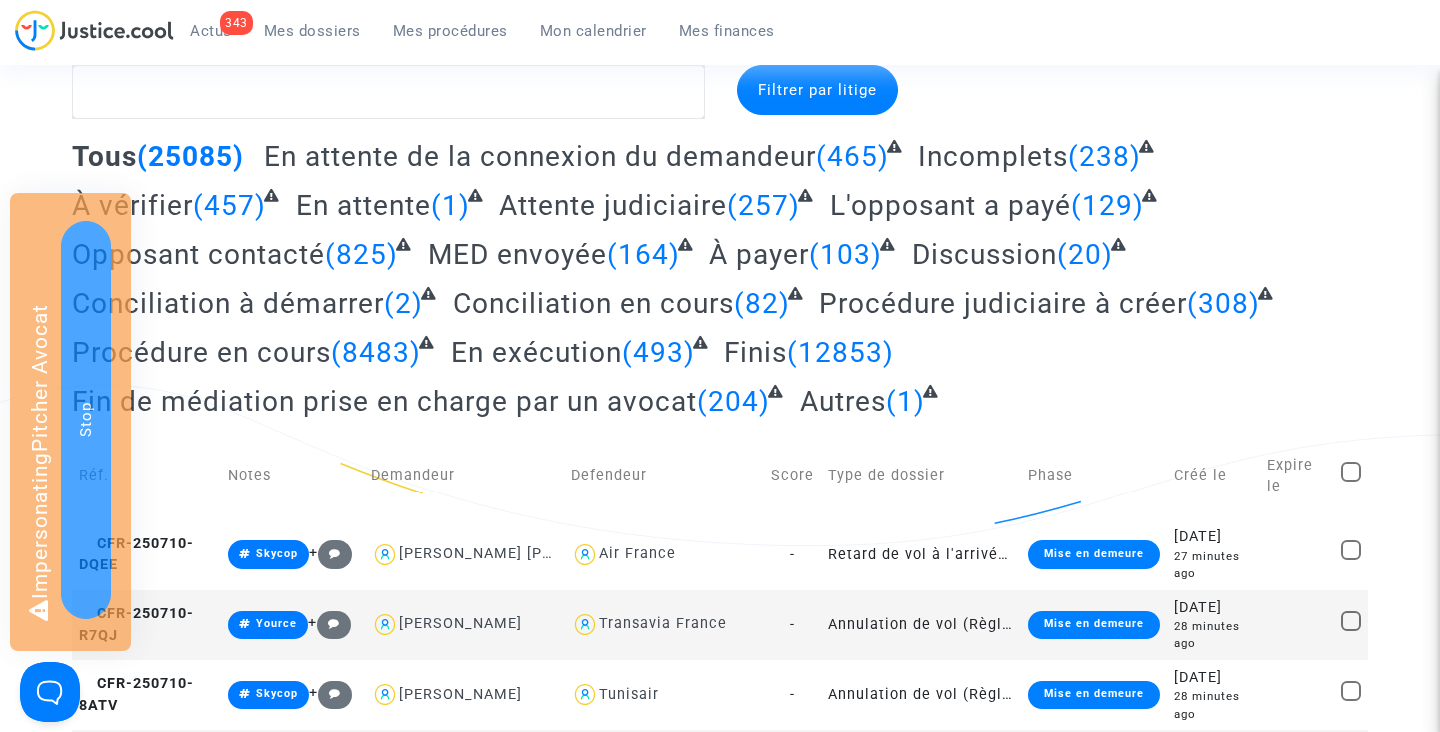 click on "Mes procédures" at bounding box center (450, 31) 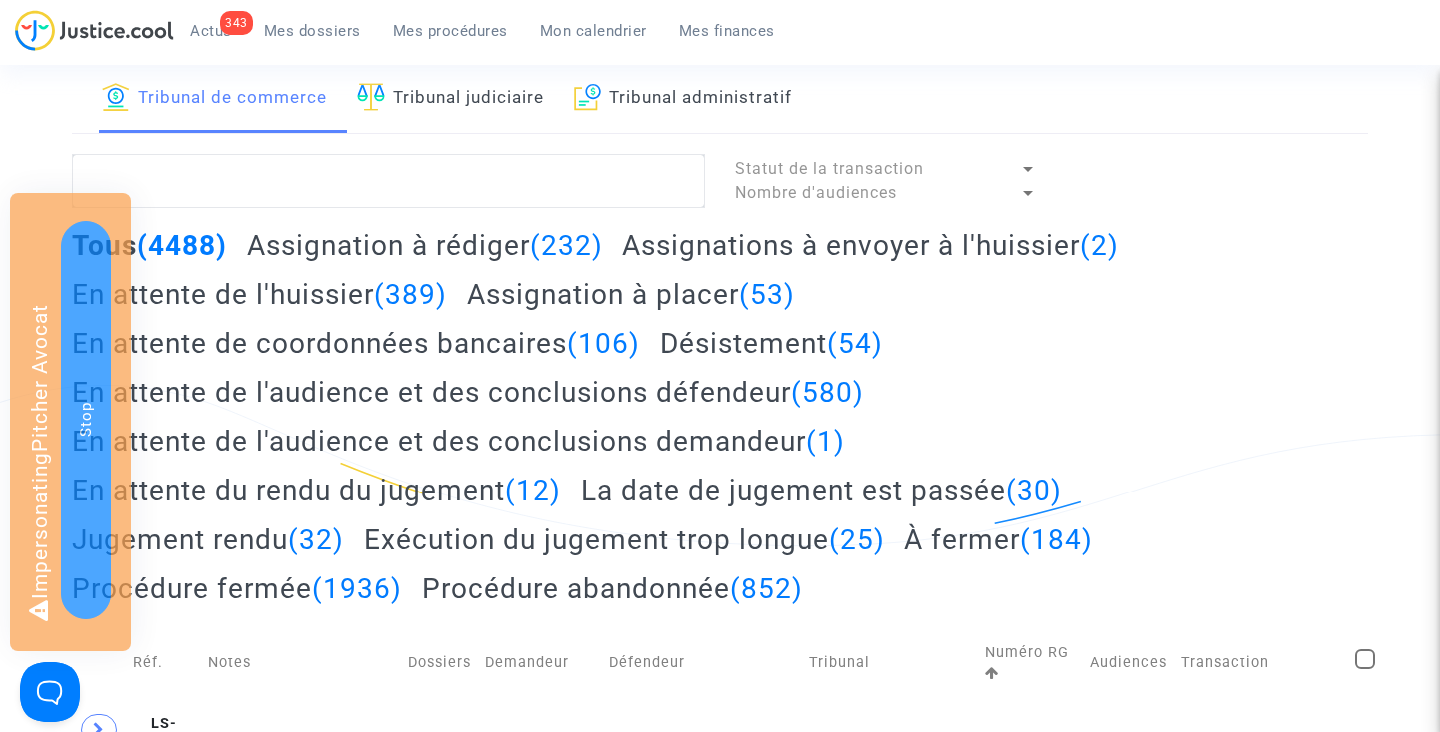 click on "Assignation à placer  (53)" 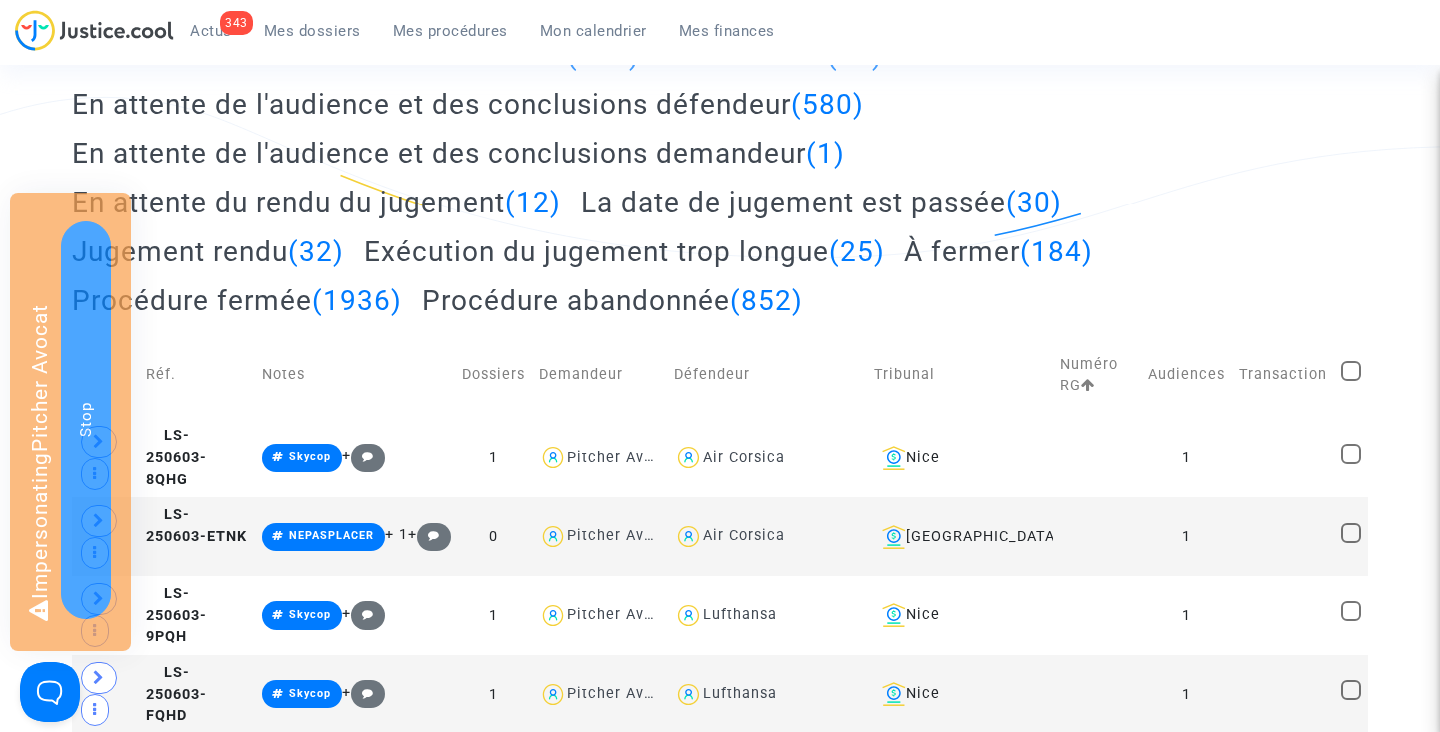 scroll, scrollTop: 343, scrollLeft: 0, axis: vertical 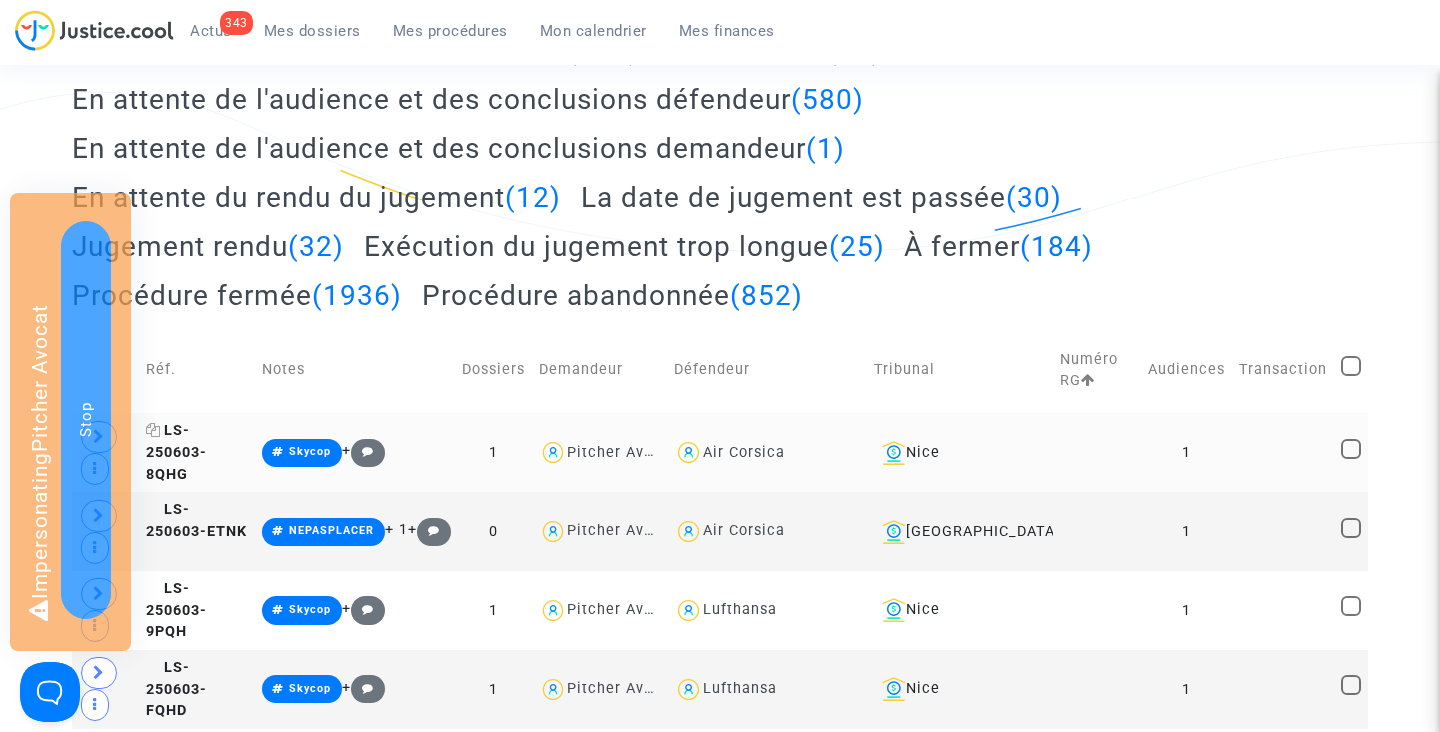 click on "LS-250603-8QHG" 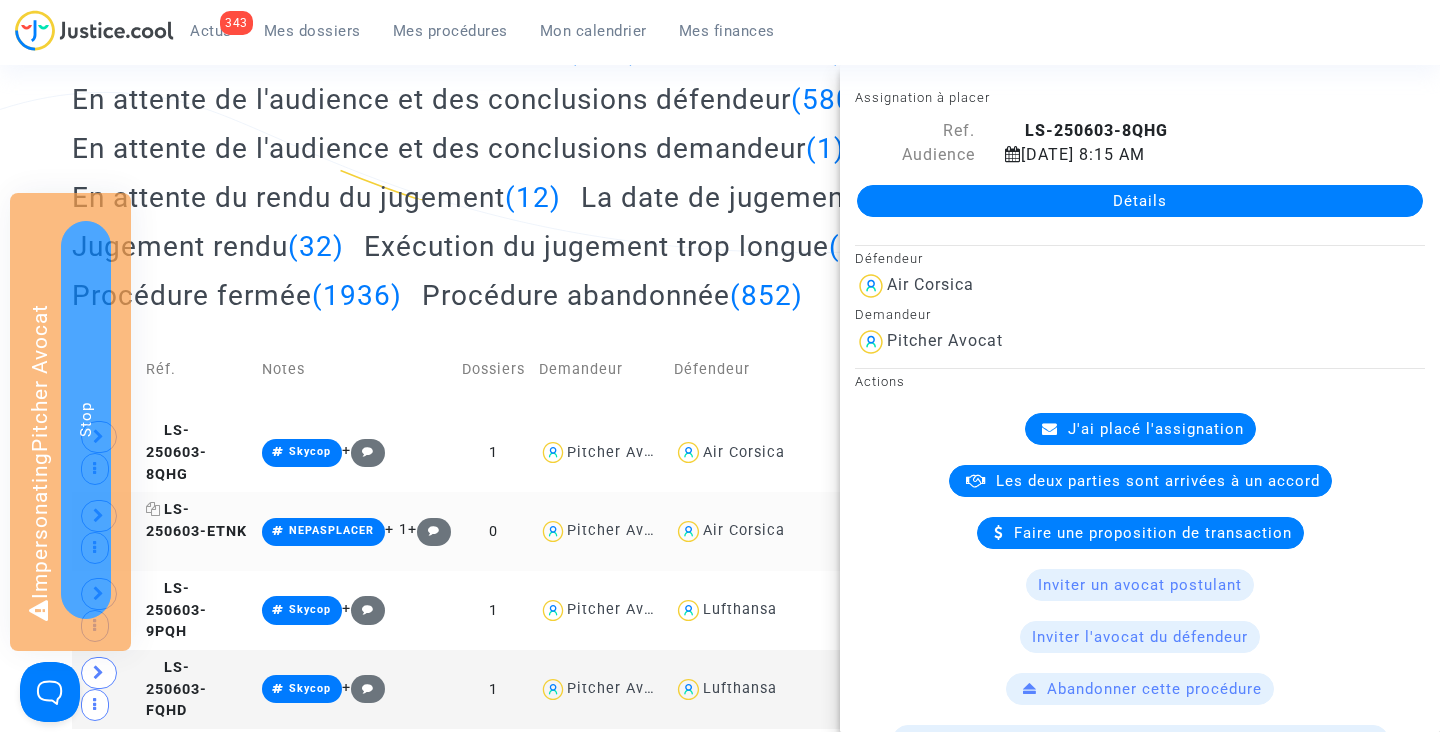 click on "LS-250603-ETNK" 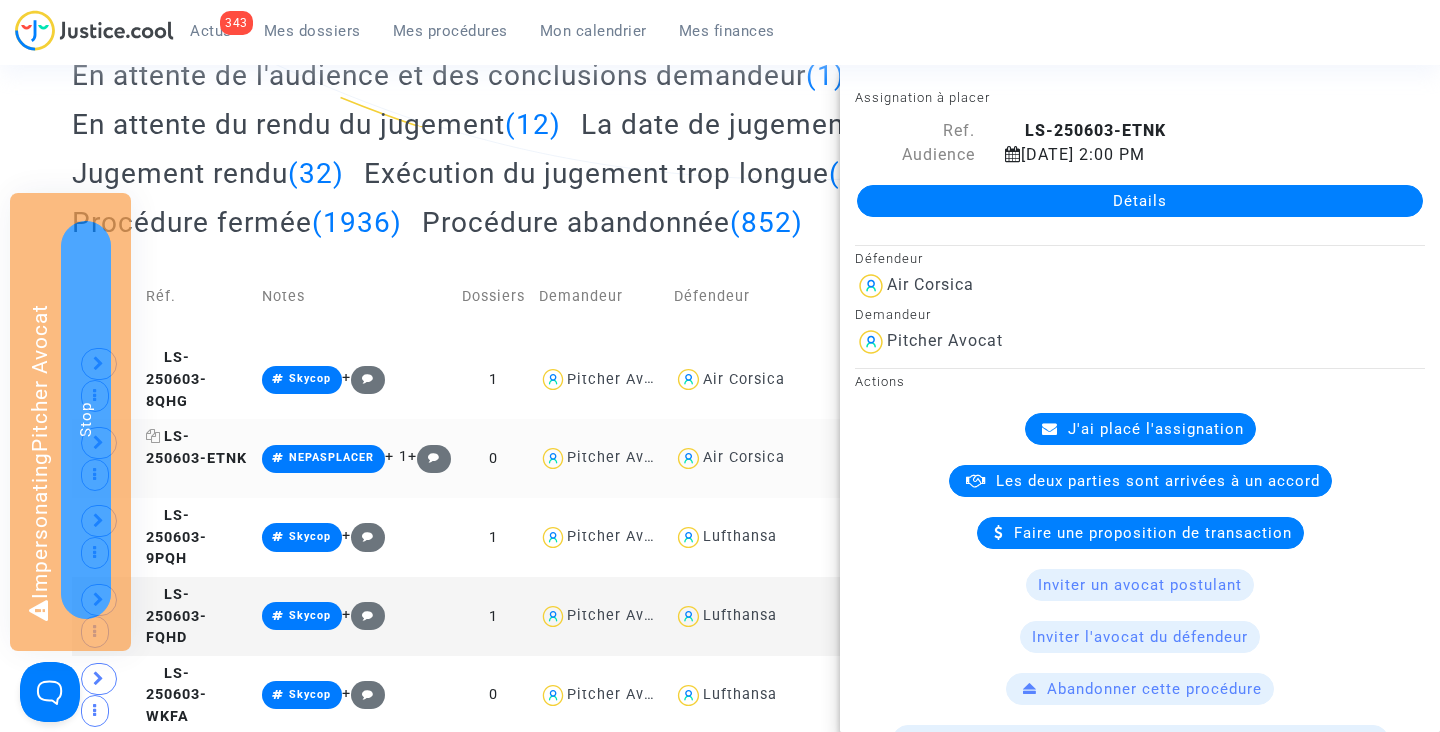 scroll, scrollTop: 439, scrollLeft: 0, axis: vertical 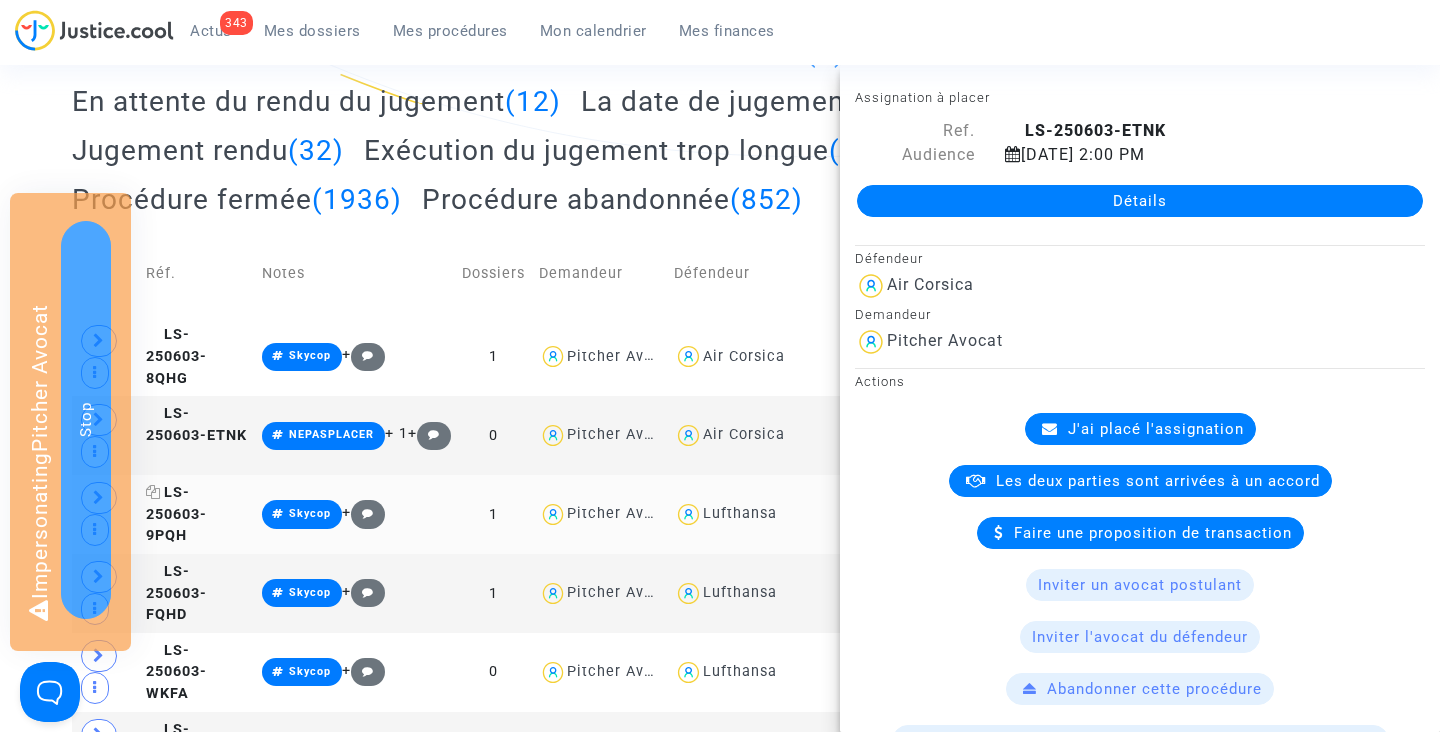 click on "LS-250603-9PQH" 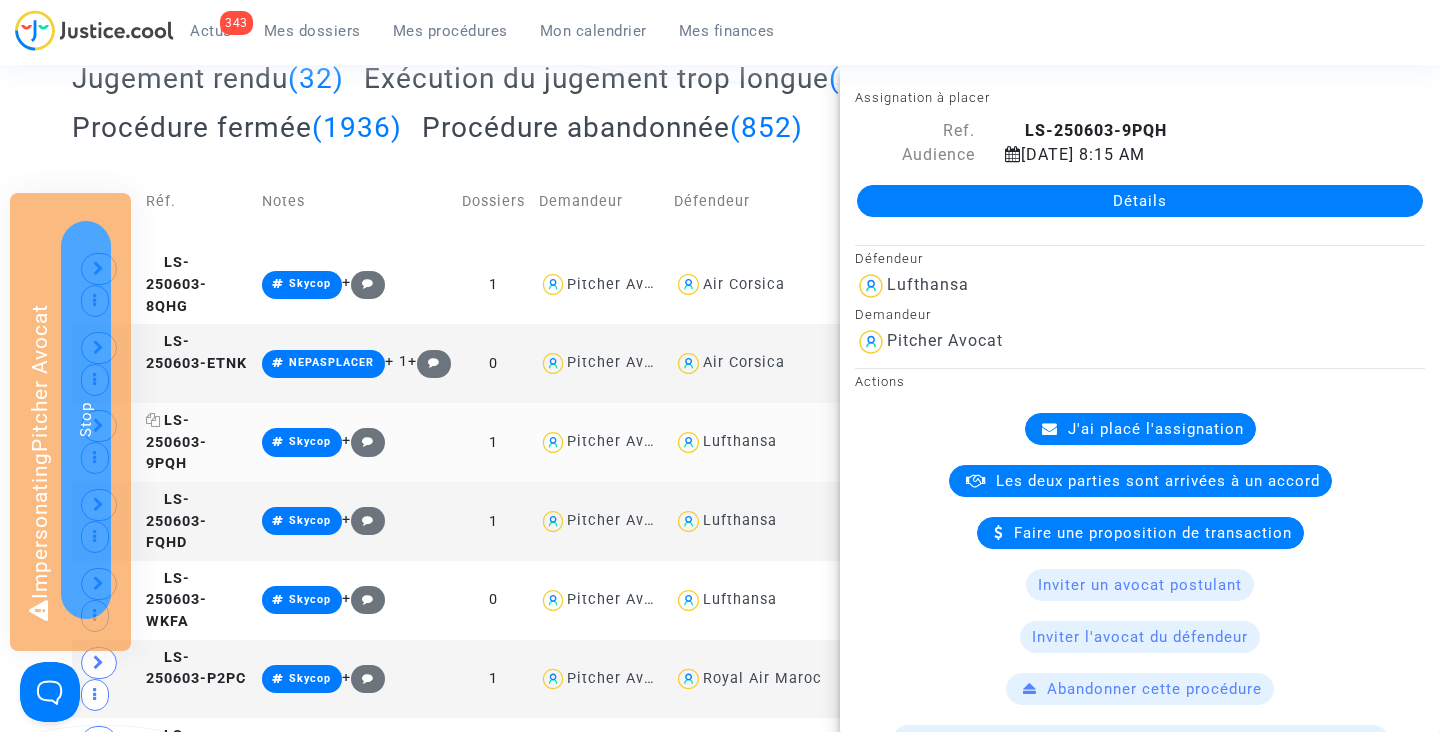 scroll, scrollTop: 525, scrollLeft: 0, axis: vertical 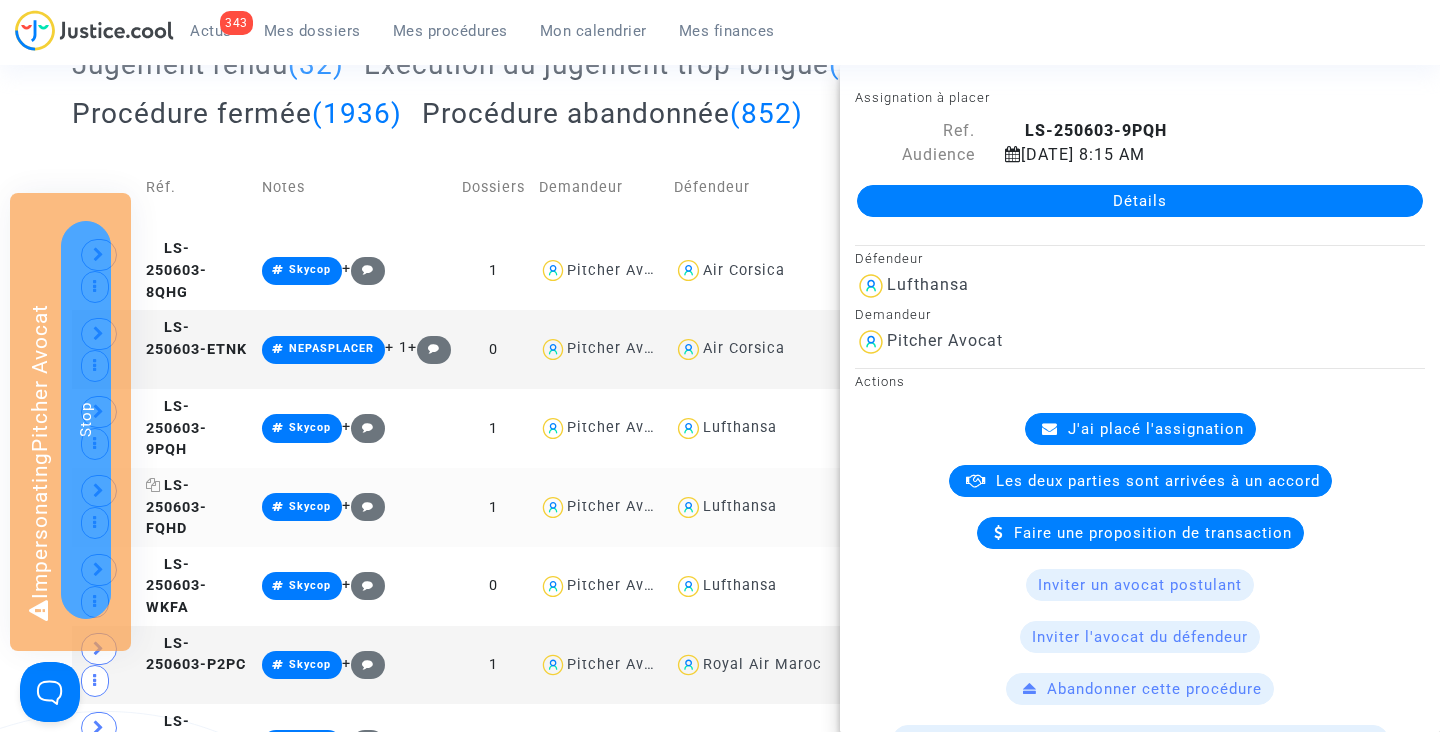 click on "LS-250603-FQHD" 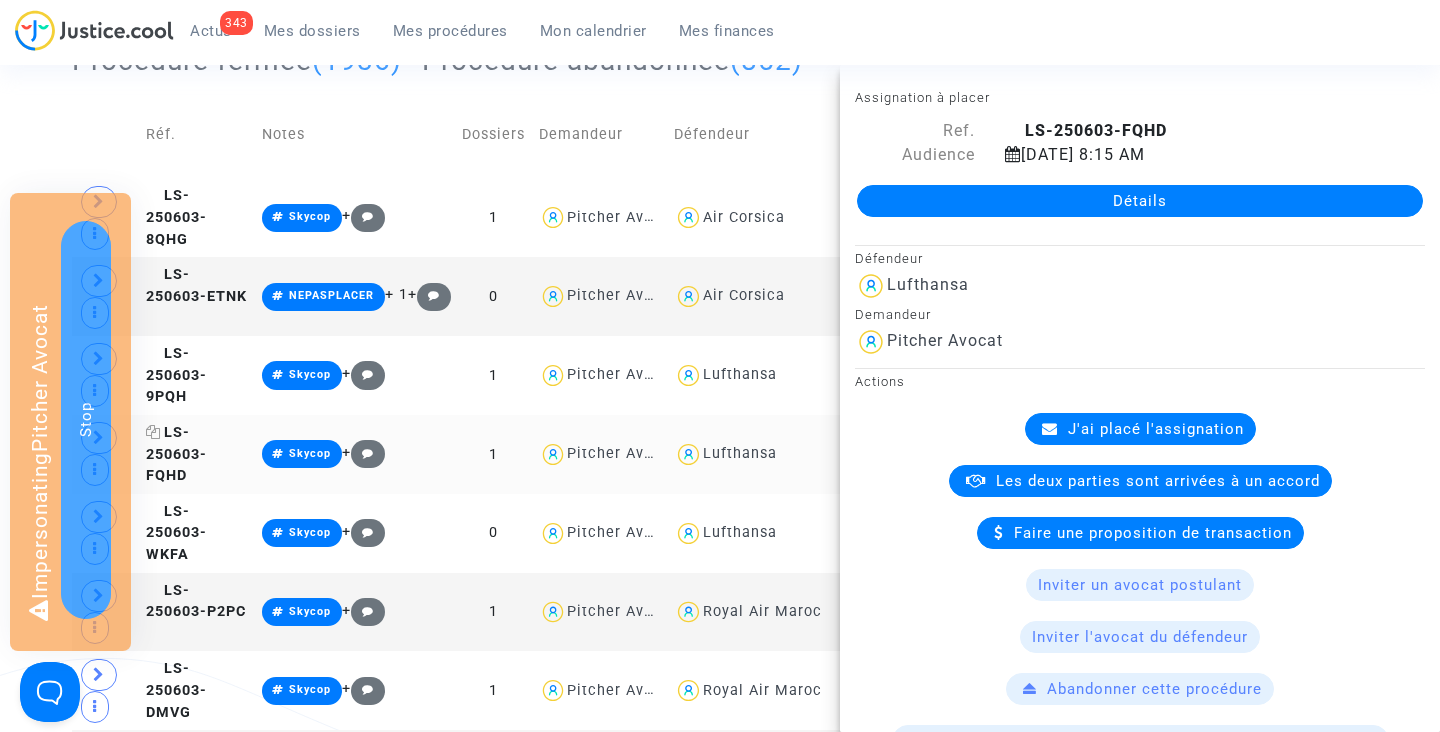 scroll, scrollTop: 580, scrollLeft: 0, axis: vertical 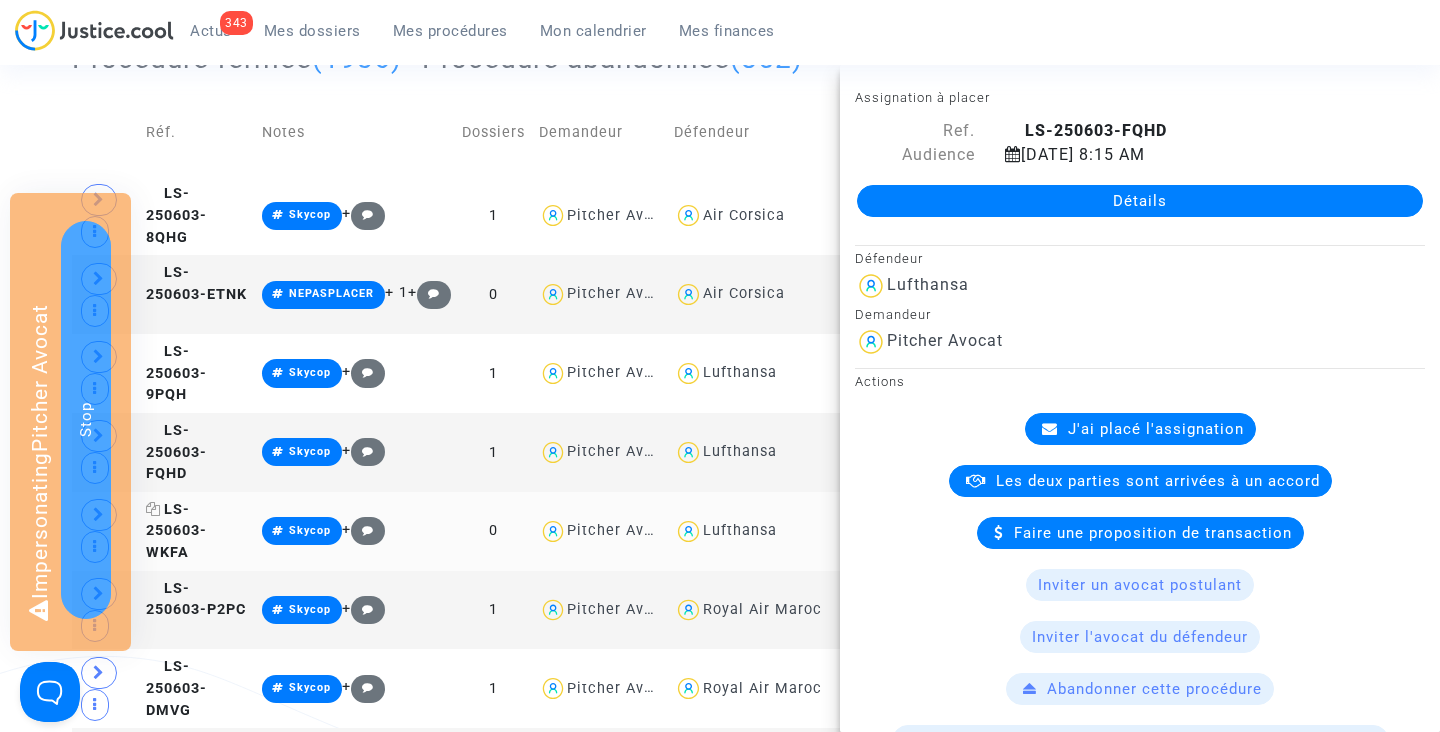 click on "LS-250603-WKFA" 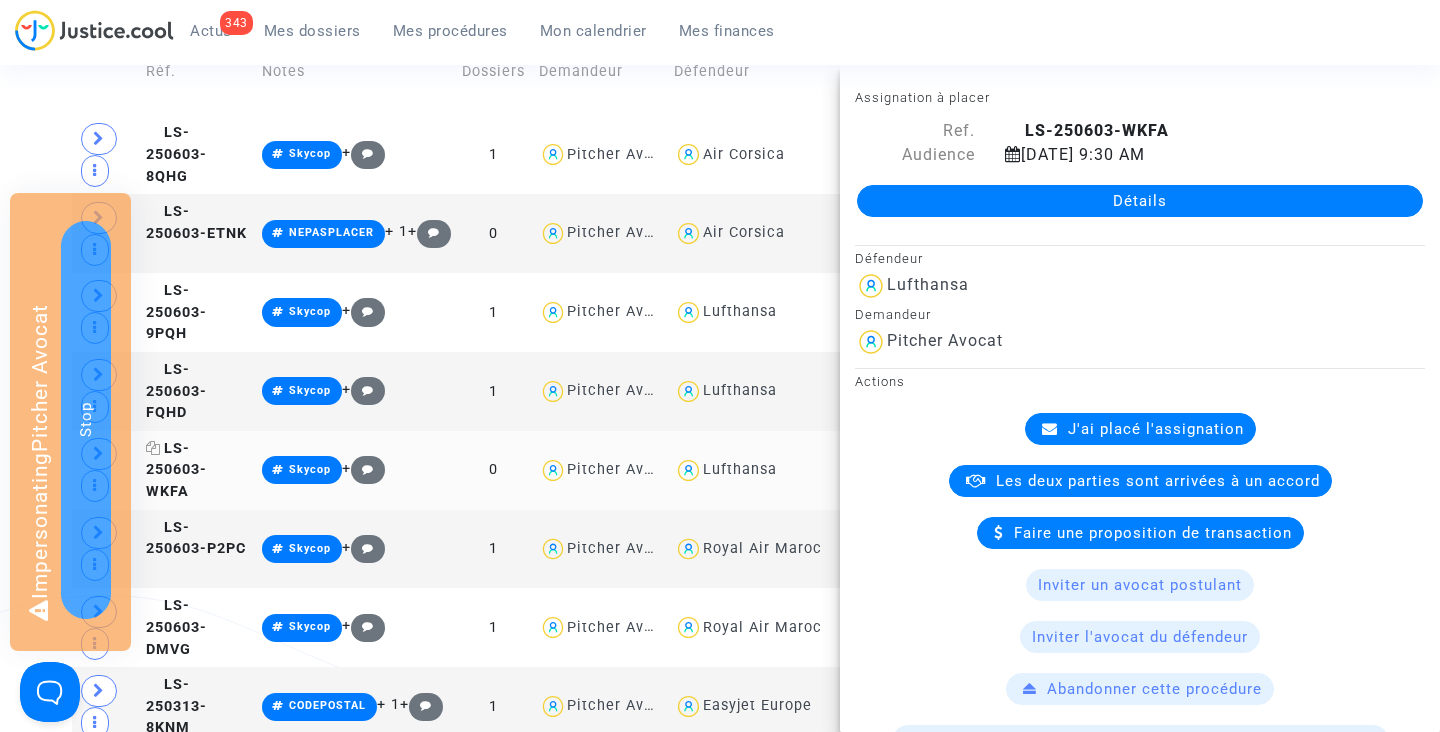 scroll, scrollTop: 655, scrollLeft: 0, axis: vertical 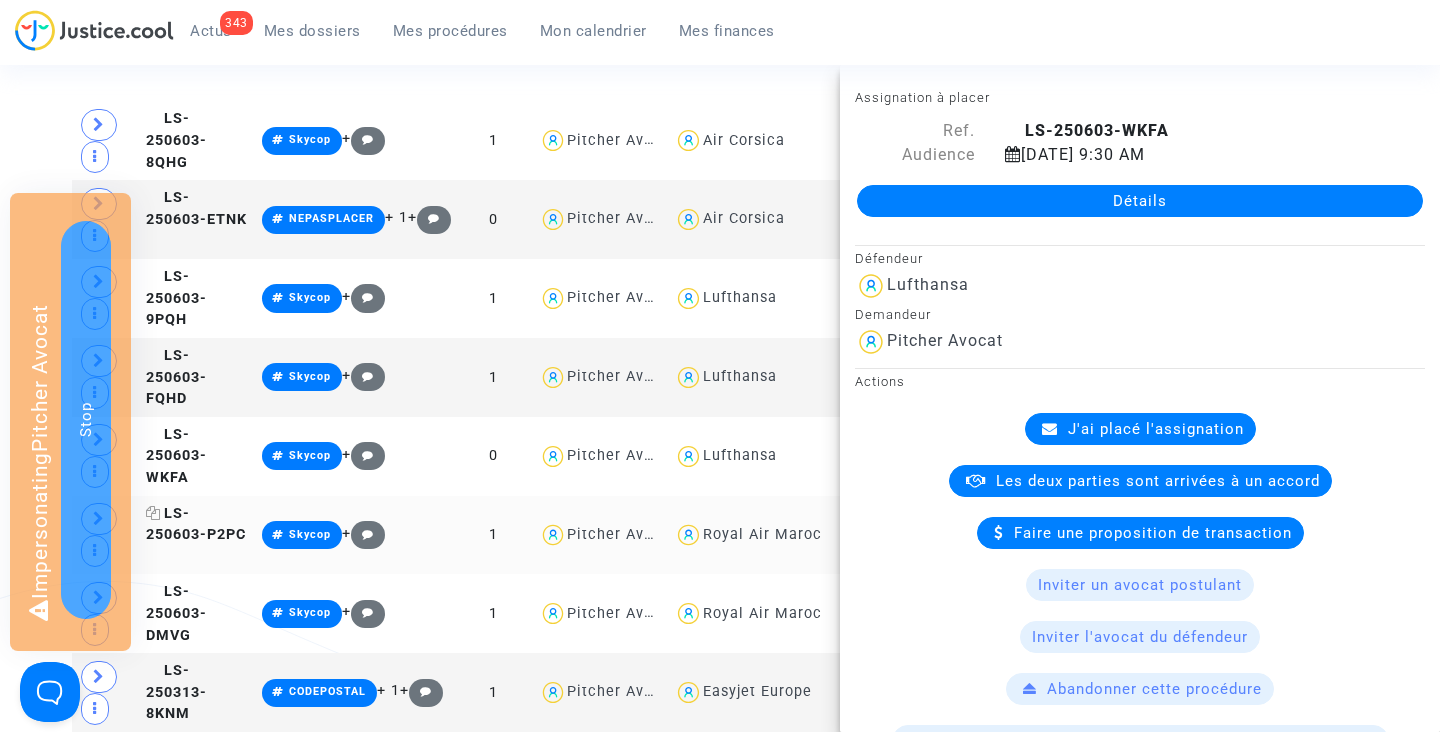click on "LS-250603-P2PC" 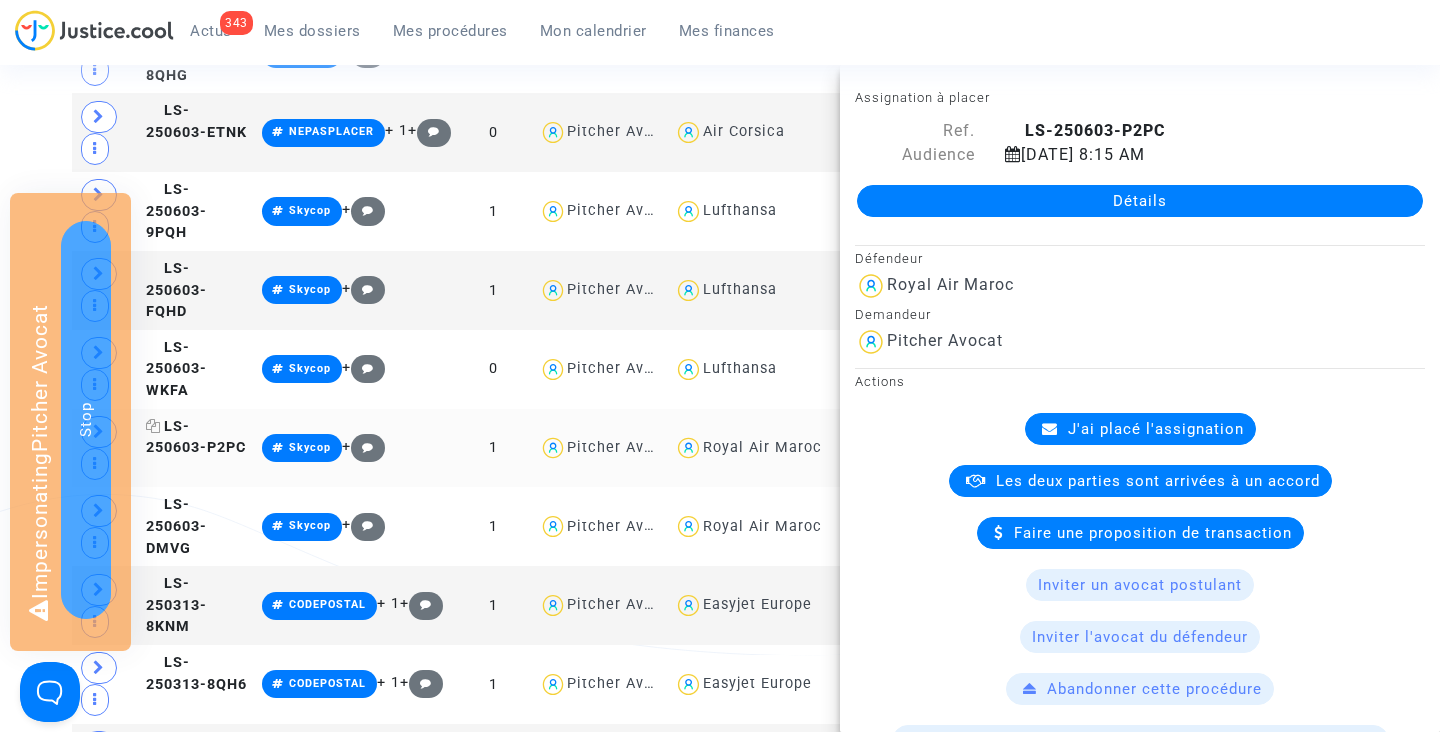 scroll, scrollTop: 756, scrollLeft: 0, axis: vertical 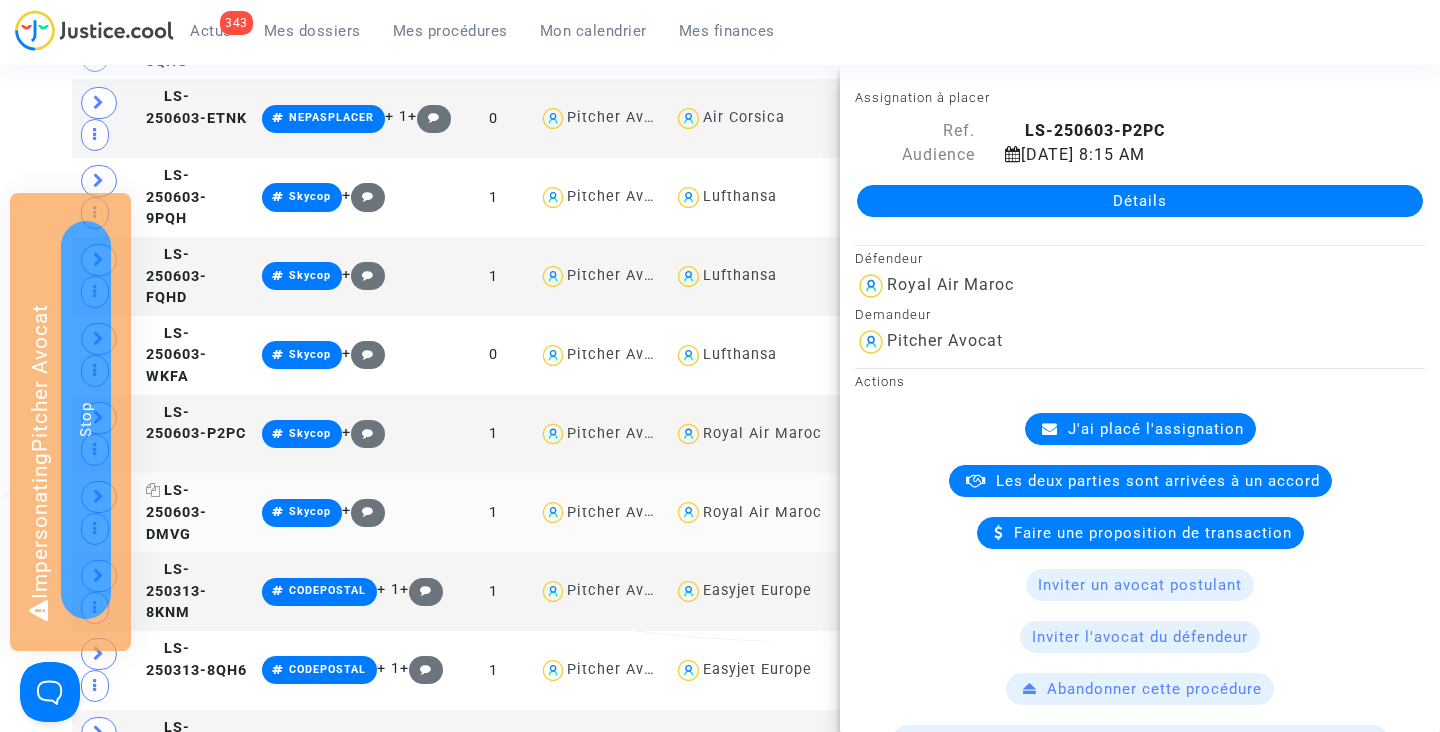 click on "LS-250603-DMVG" 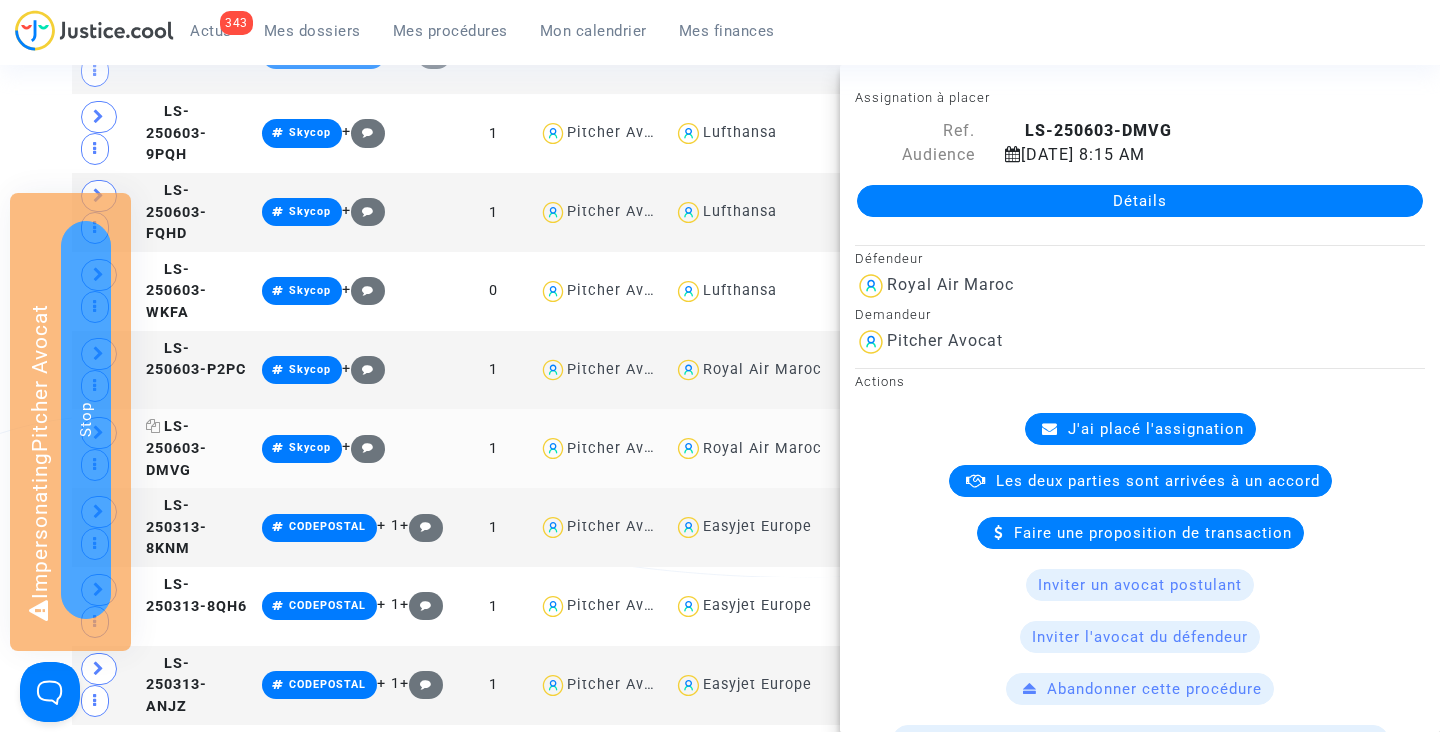 scroll, scrollTop: 839, scrollLeft: 0, axis: vertical 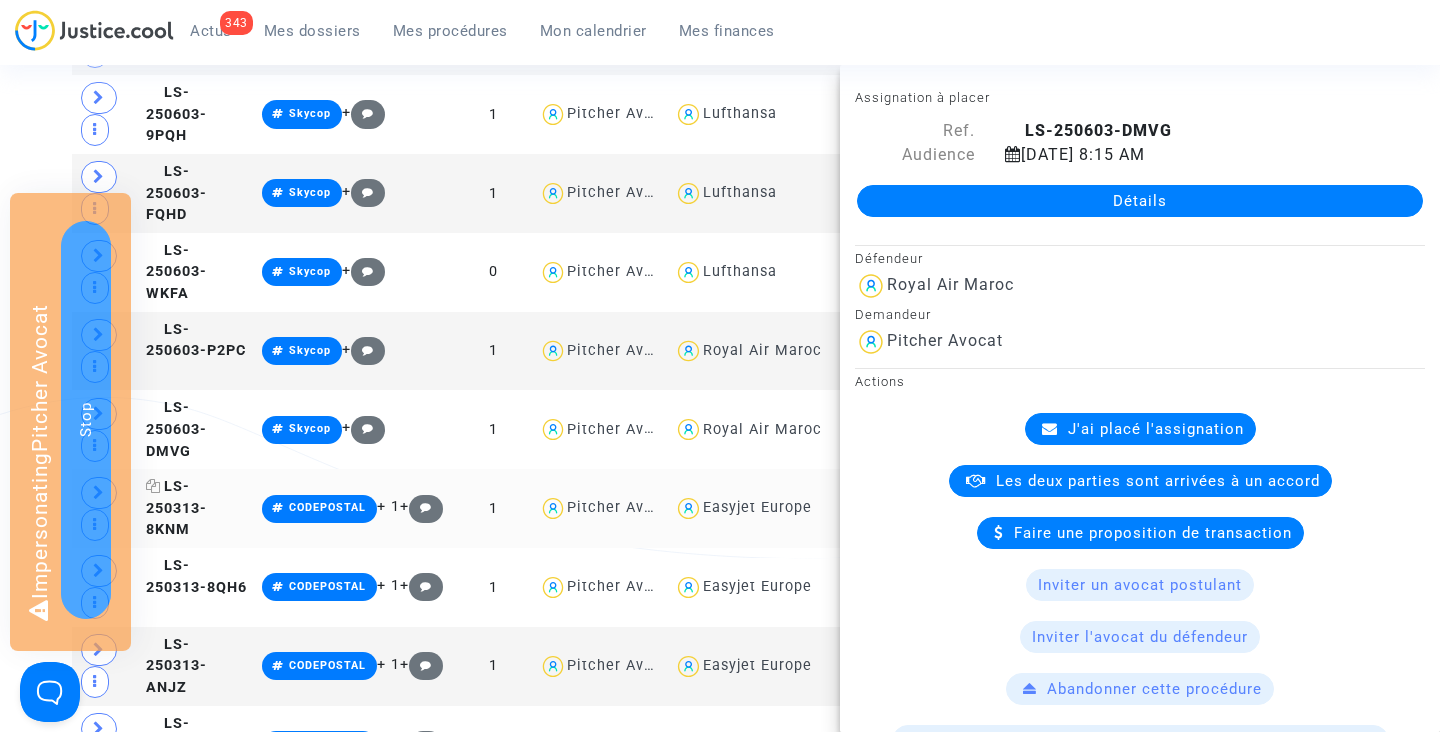 click on "LS-250313-8KNM" 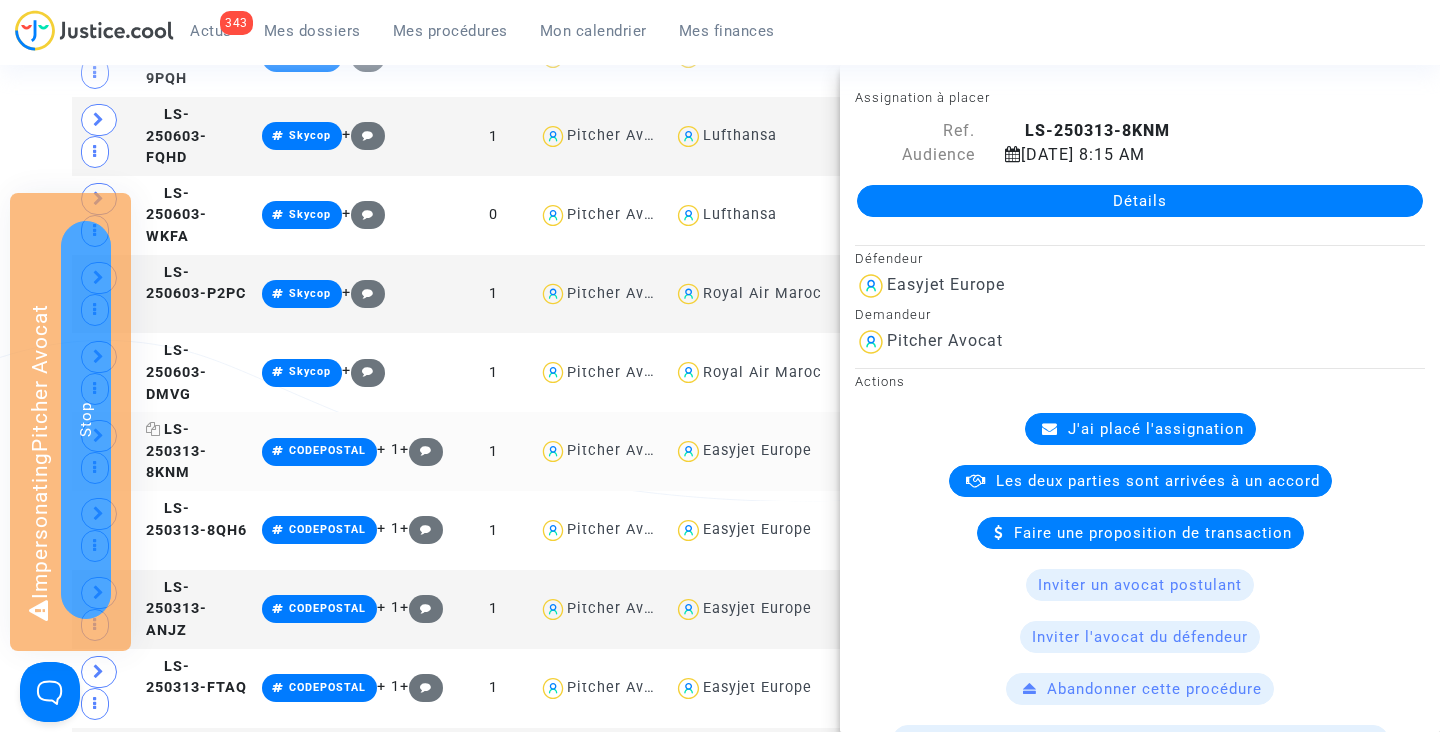 scroll, scrollTop: 909, scrollLeft: 0, axis: vertical 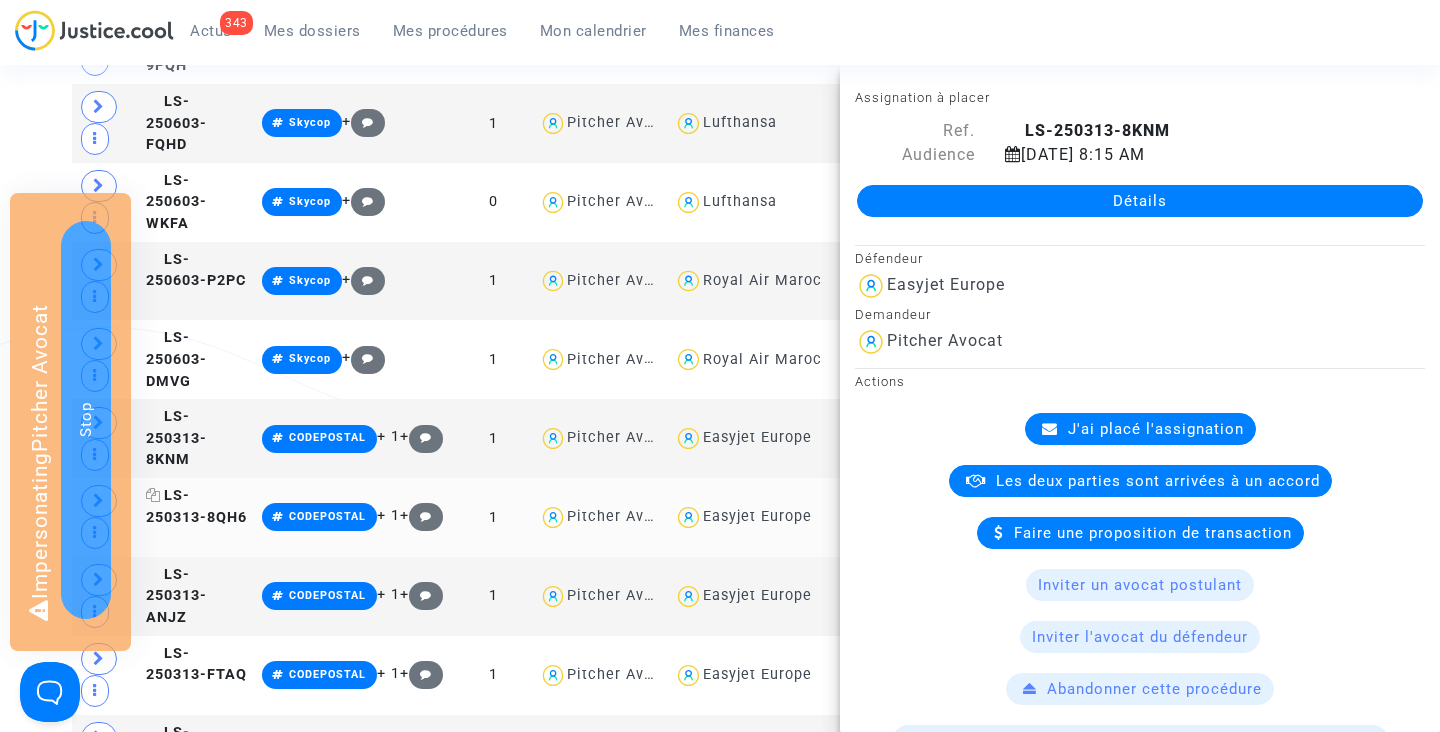 click on "LS-250313-8QH6" 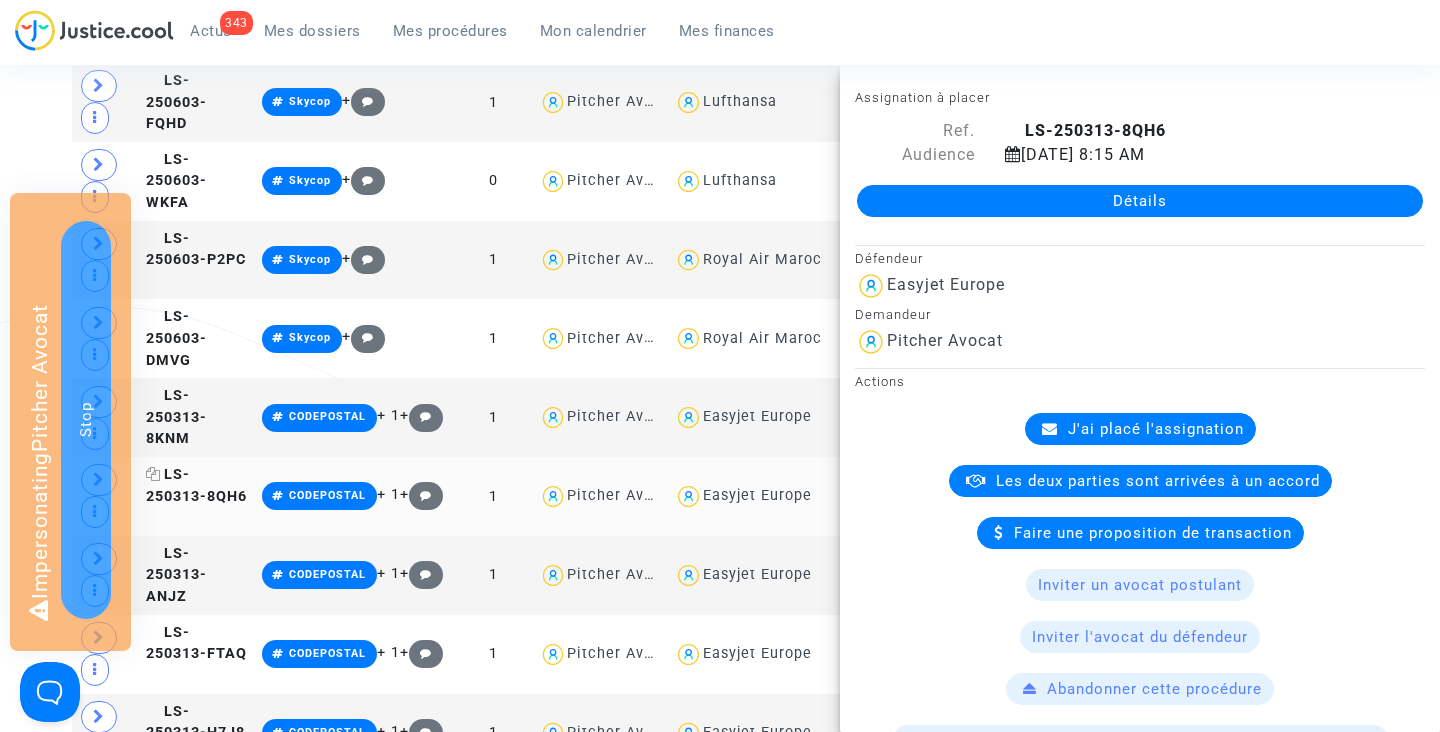 scroll, scrollTop: 979, scrollLeft: 0, axis: vertical 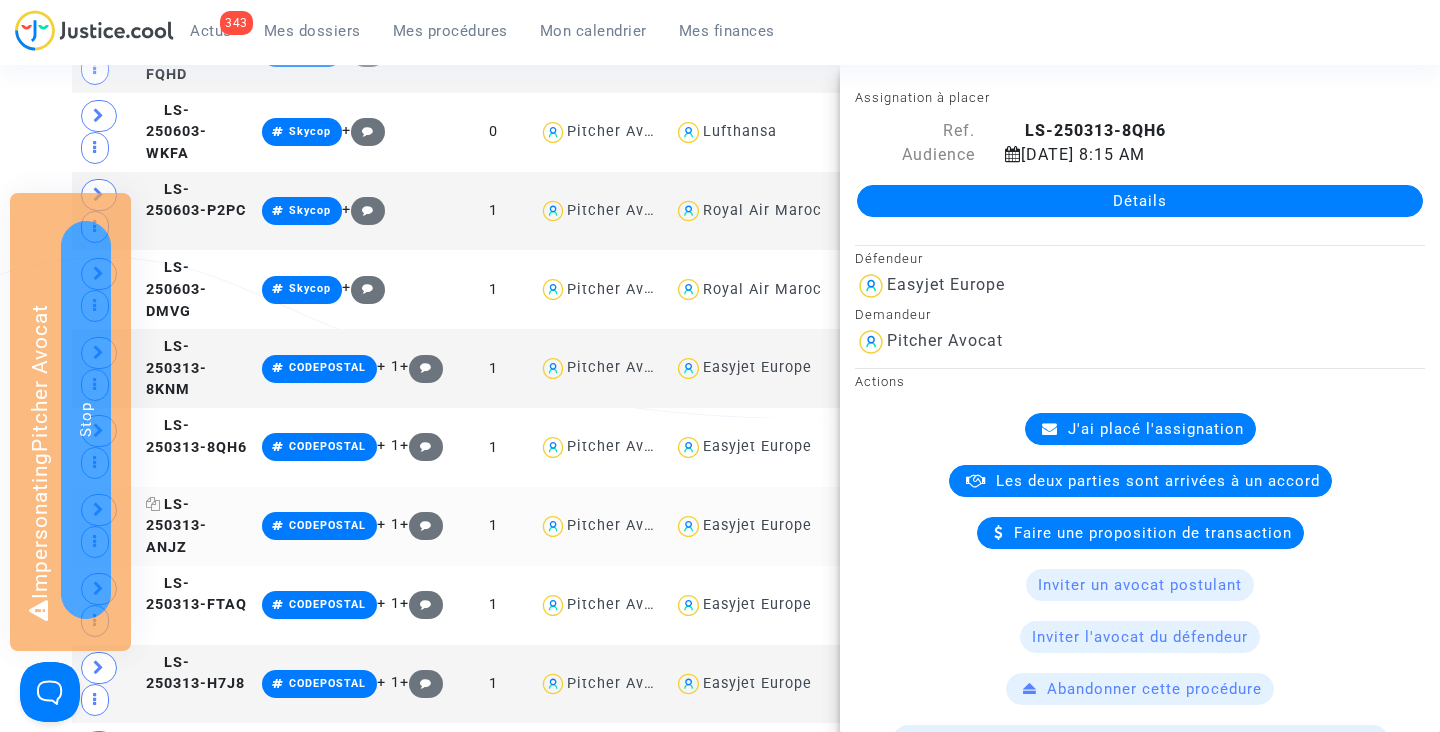 click on "LS-250313-ANJZ" 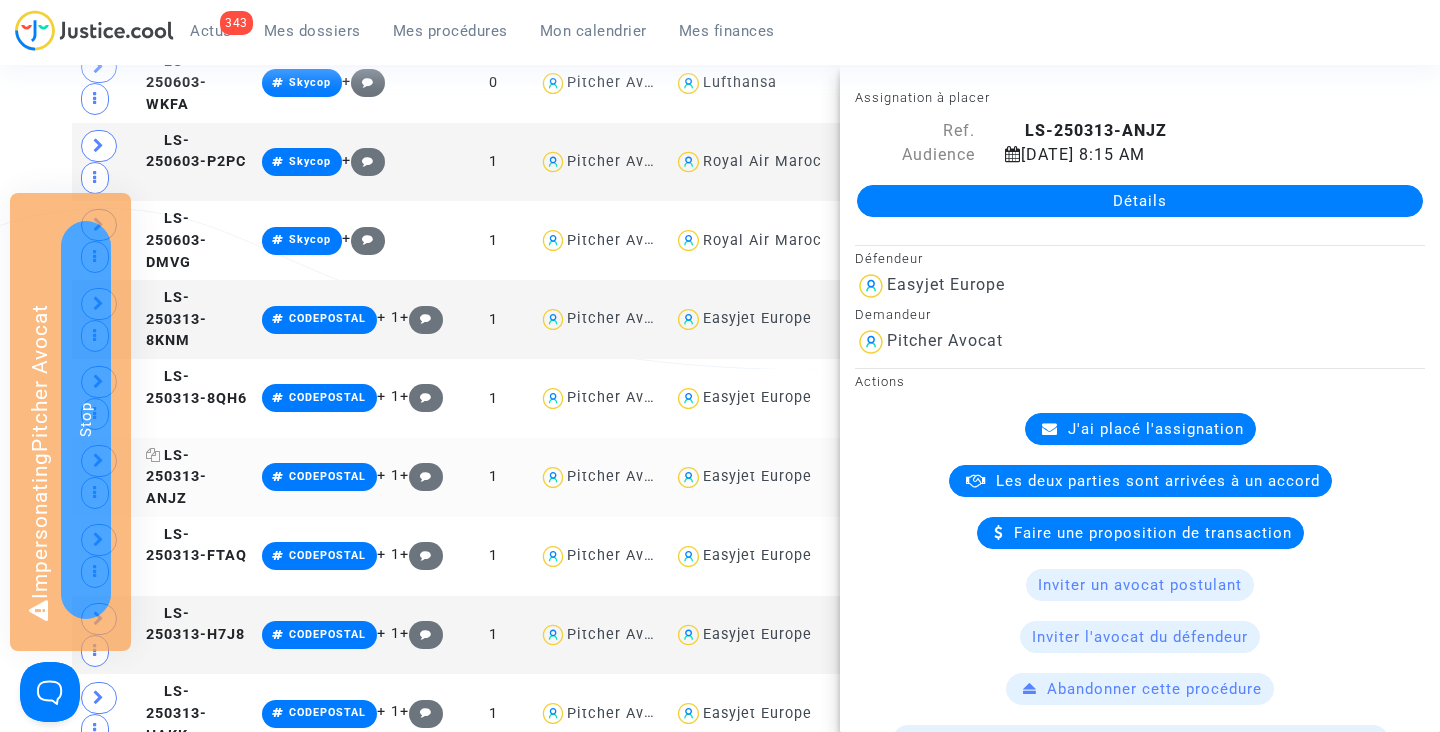 scroll, scrollTop: 1041, scrollLeft: 0, axis: vertical 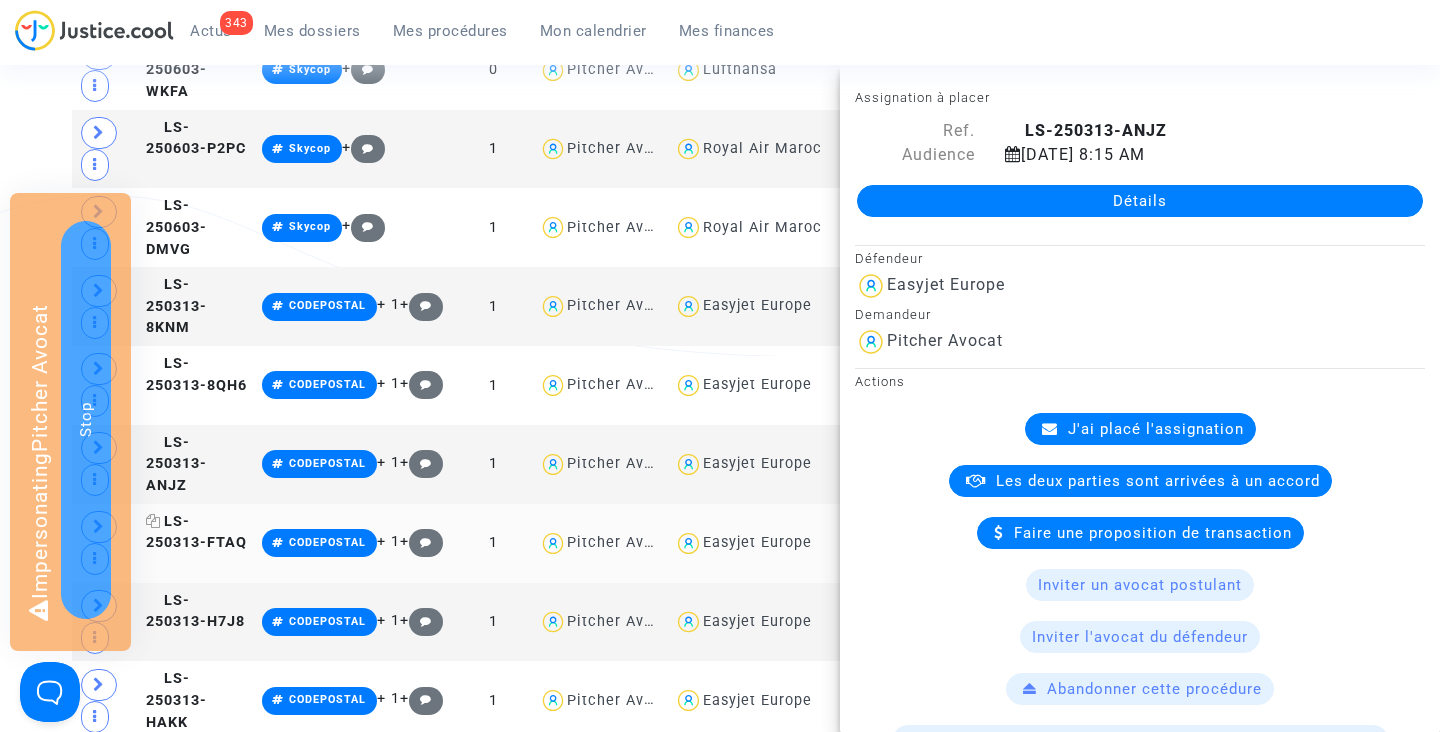 click on "LS-250313-FTAQ" 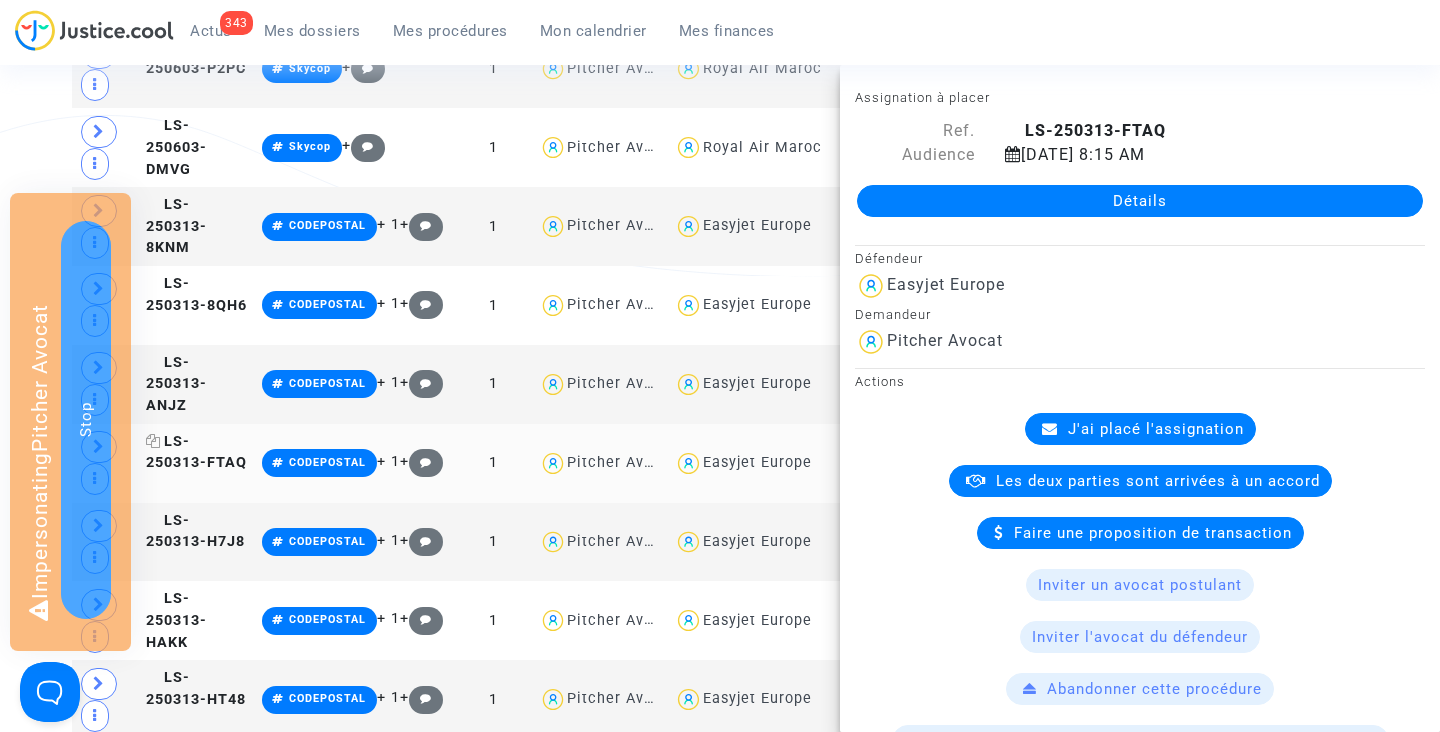 scroll, scrollTop: 1132, scrollLeft: 0, axis: vertical 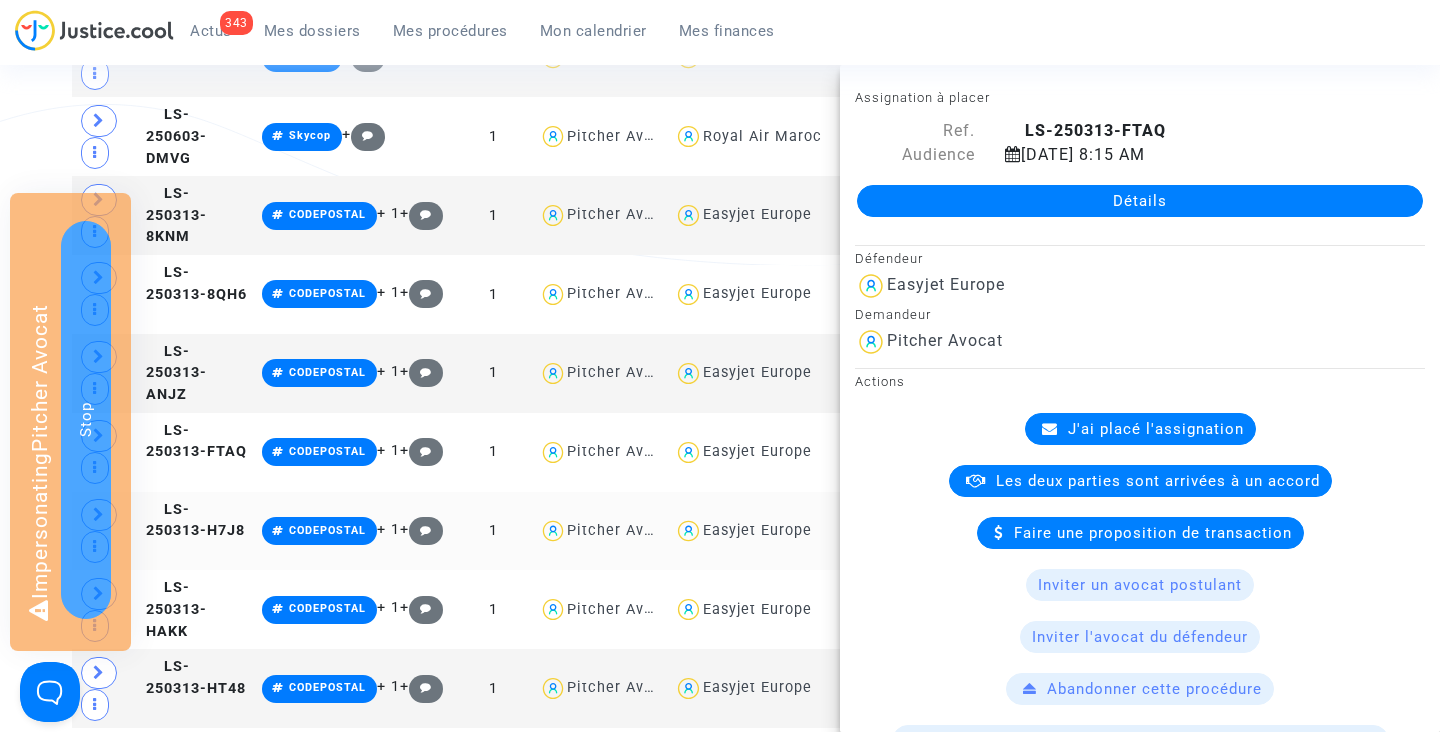 click on "LS-250313-H7J8" 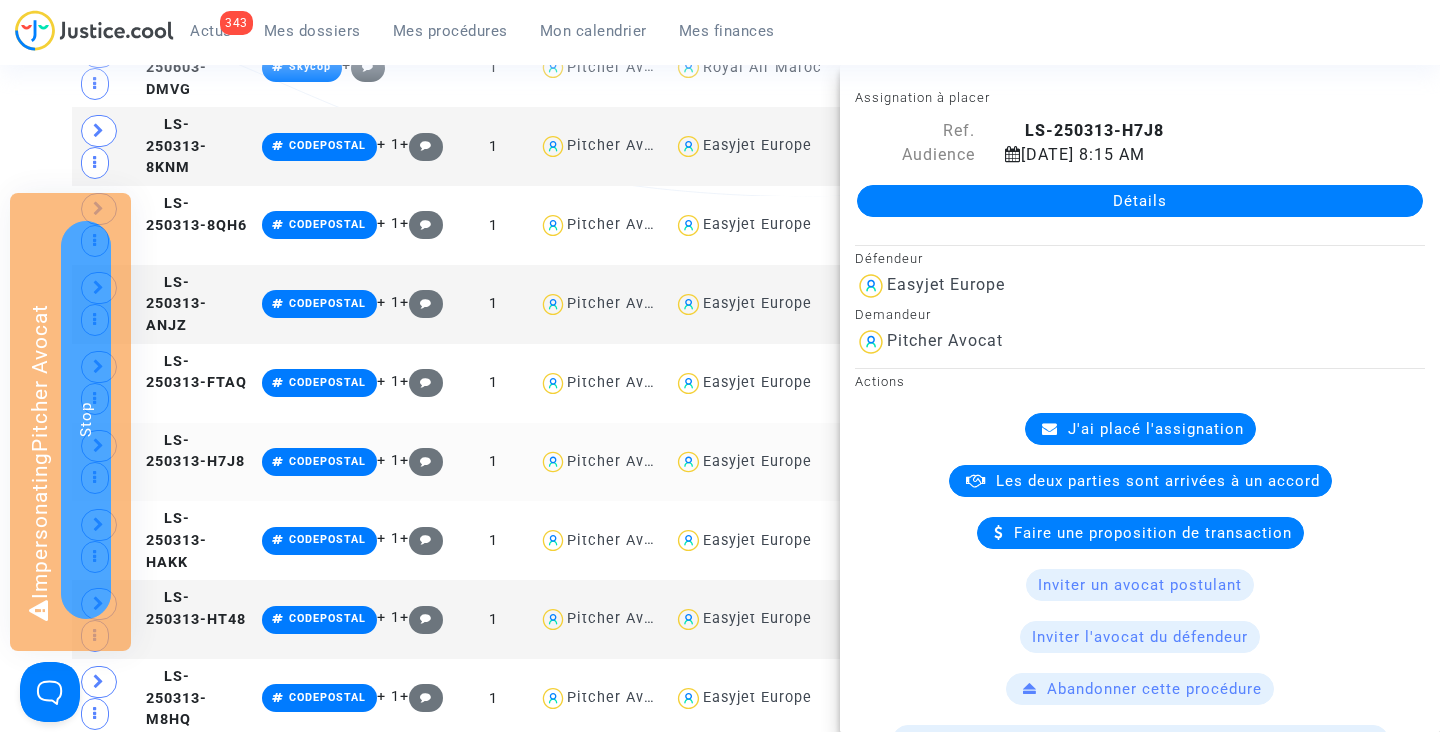 scroll, scrollTop: 1213, scrollLeft: 0, axis: vertical 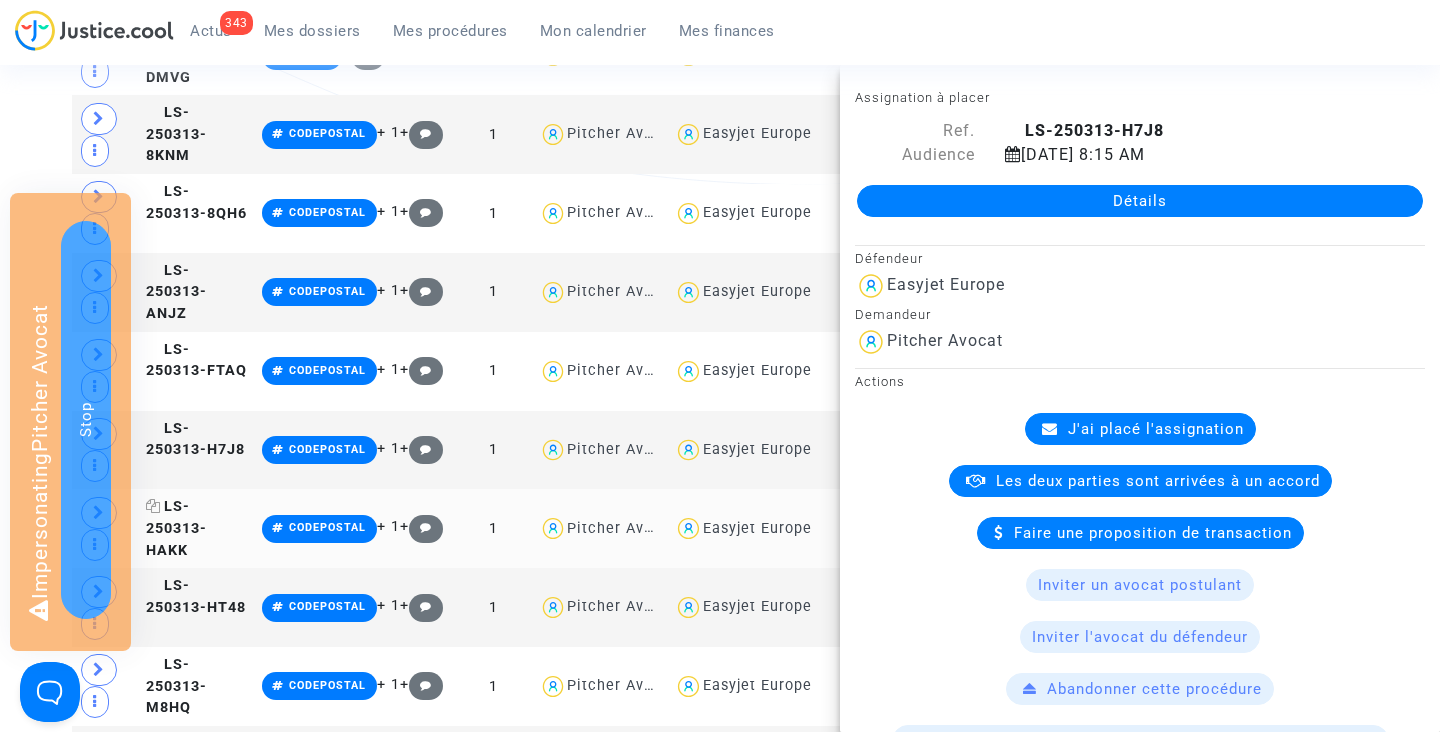 click on "LS-250313-HAKK" 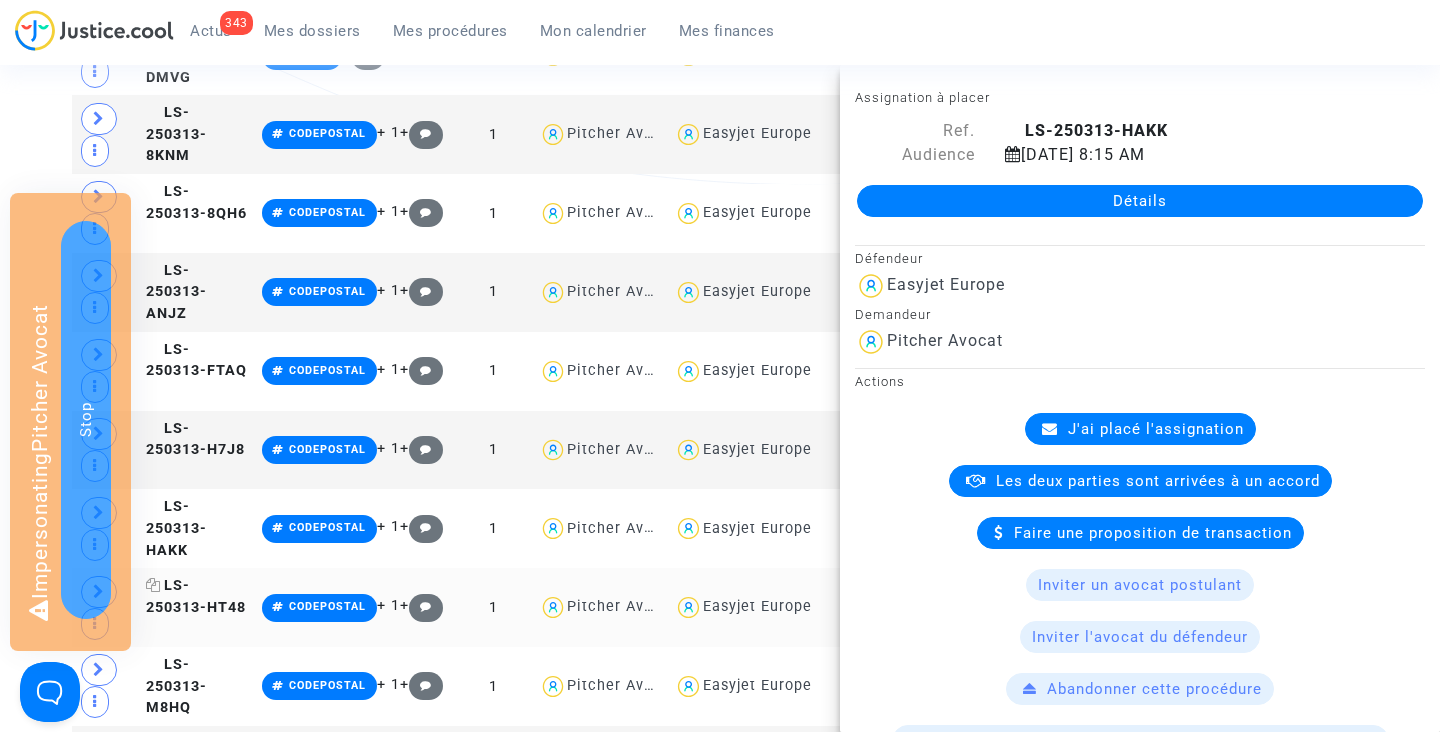 click on "LS-250313-HT48" 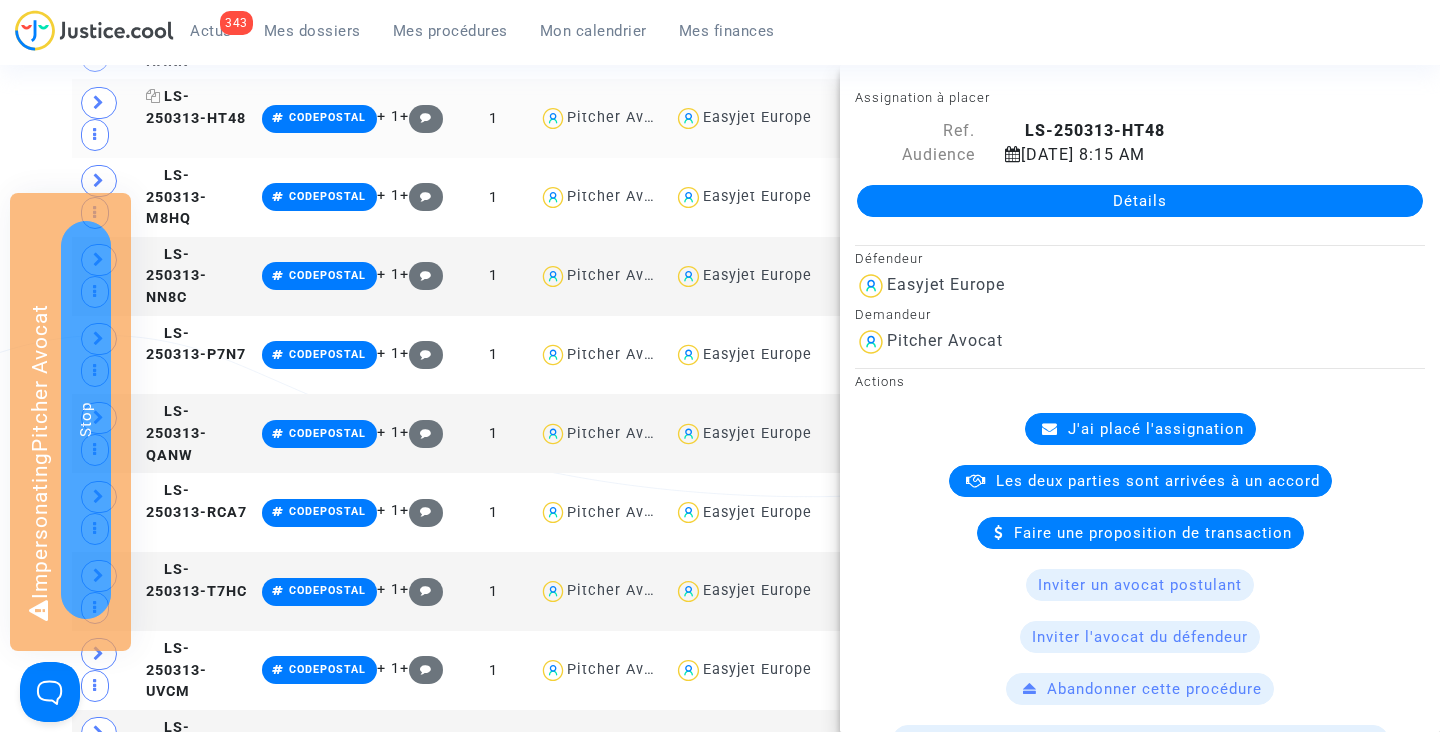 scroll, scrollTop: 1708, scrollLeft: 0, axis: vertical 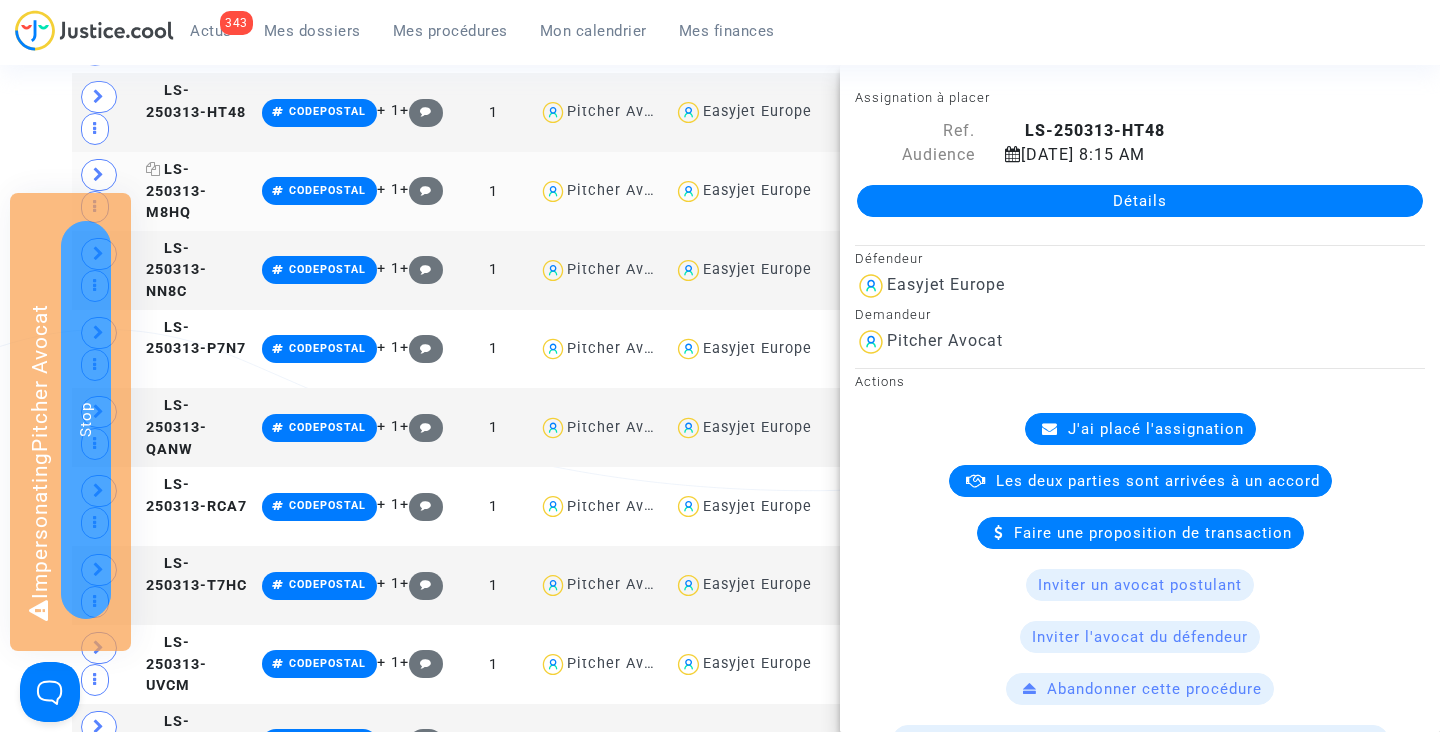 click on "LS-250313-M8HQ" 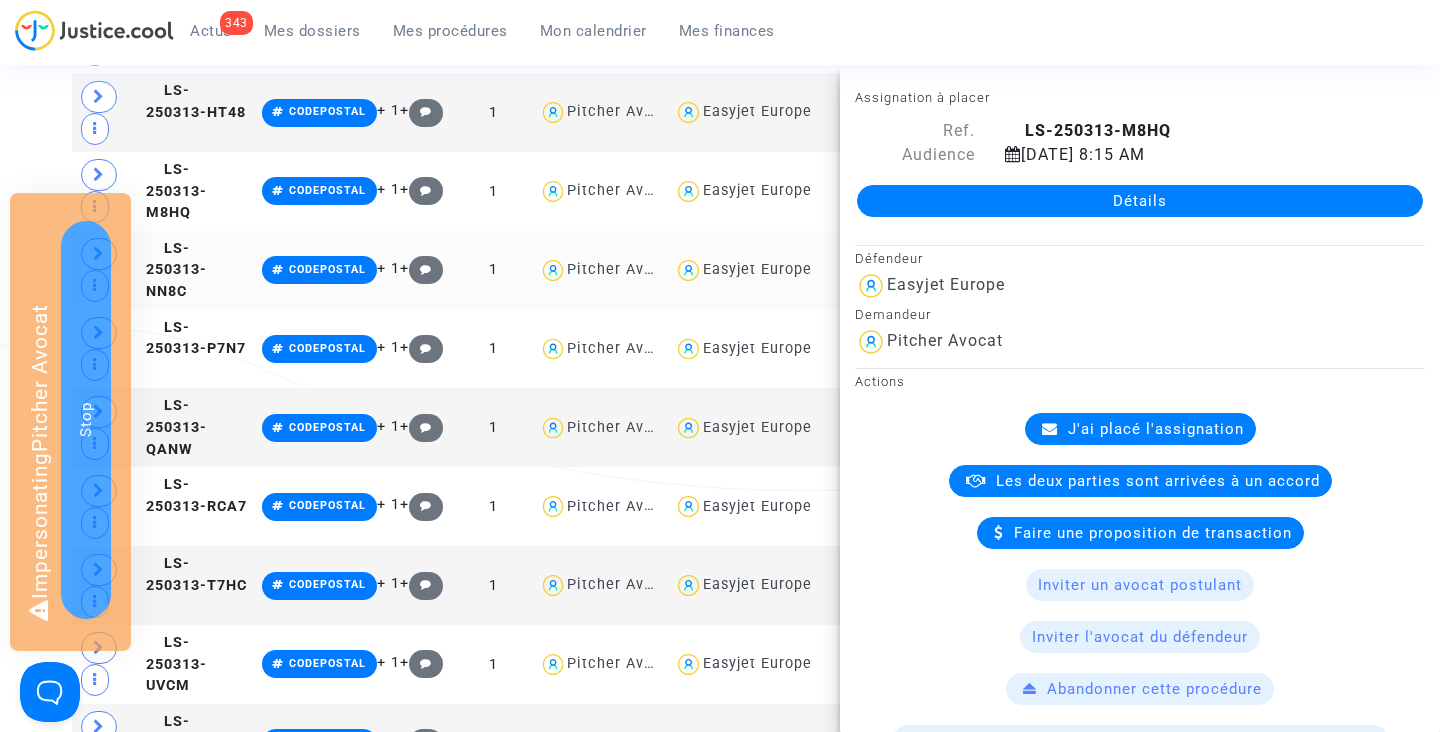 click on "LS-250313-NN8C" 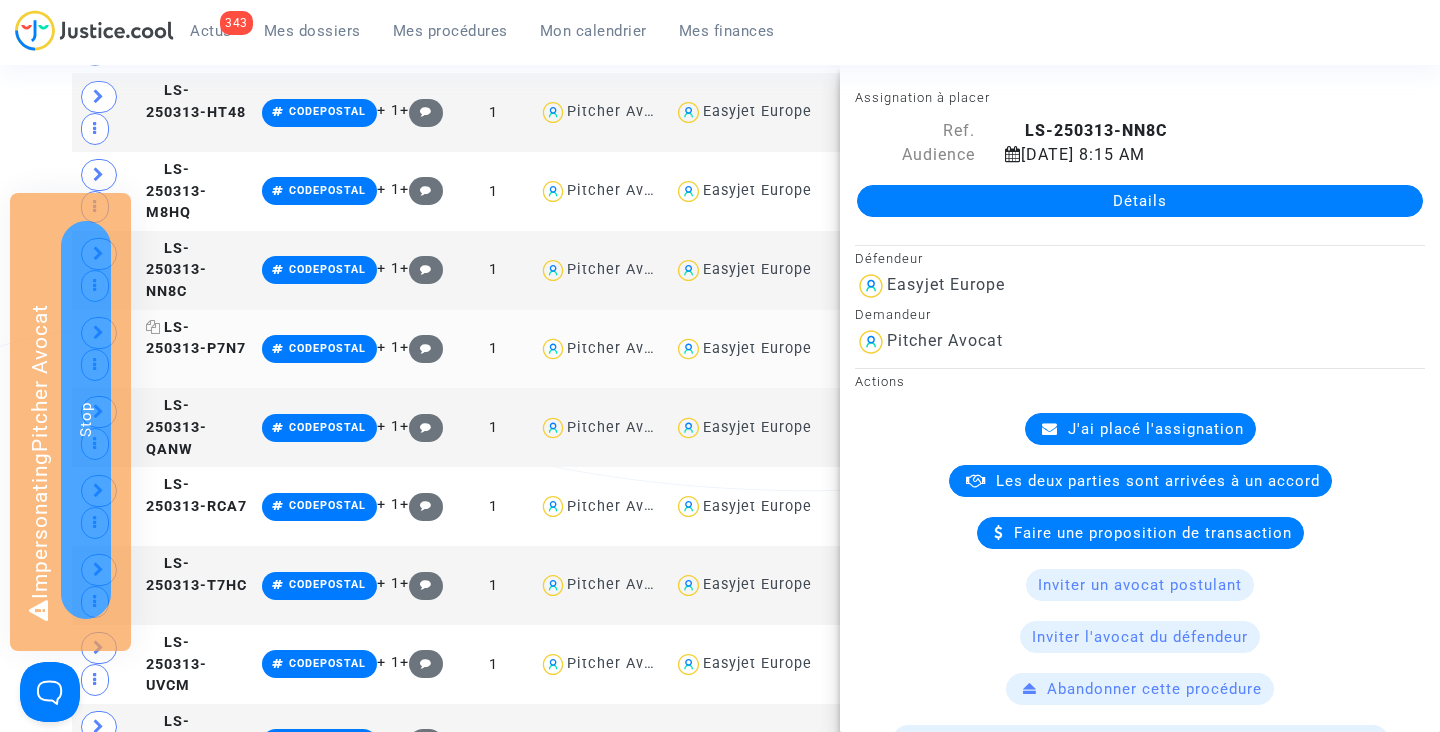 click on "LS-250313-P7N7" 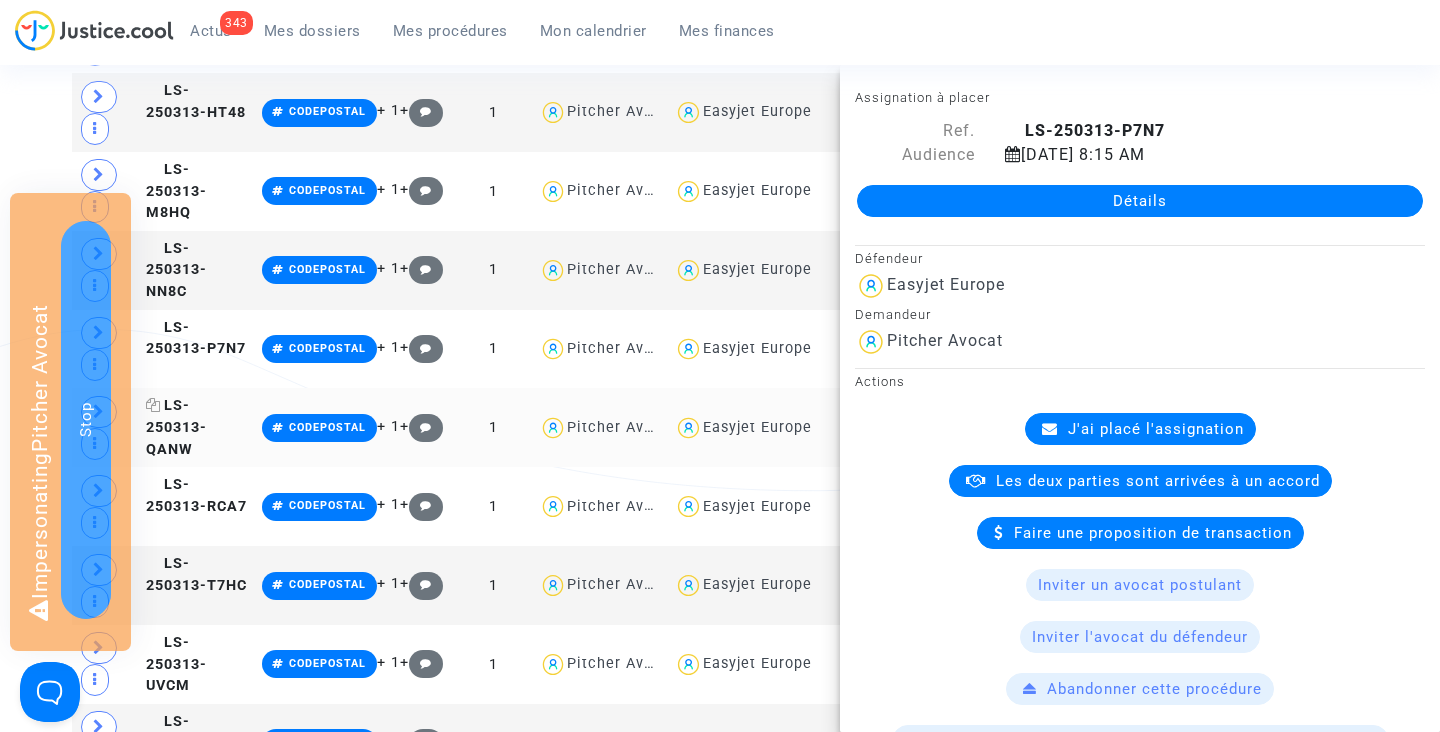click on "LS-250313-QANW" 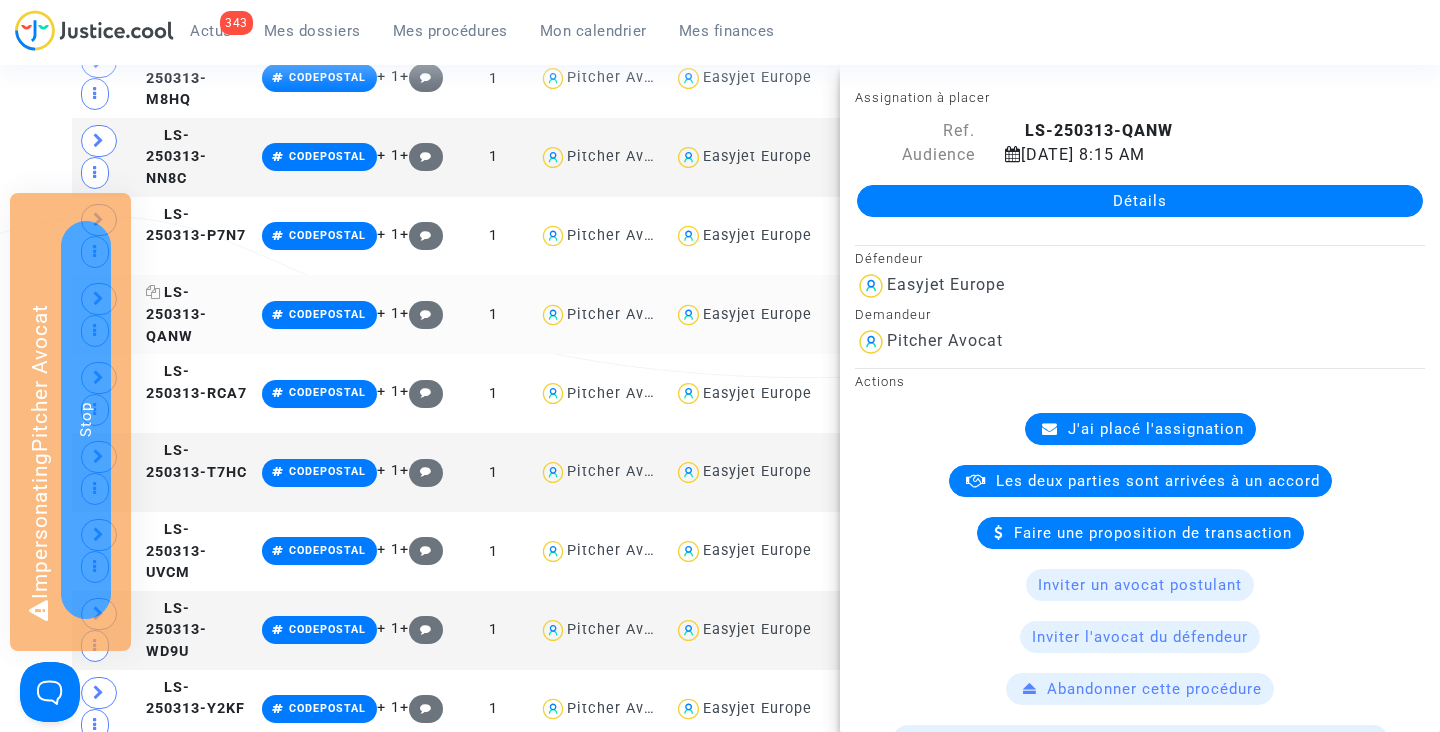 scroll, scrollTop: 1842, scrollLeft: 0, axis: vertical 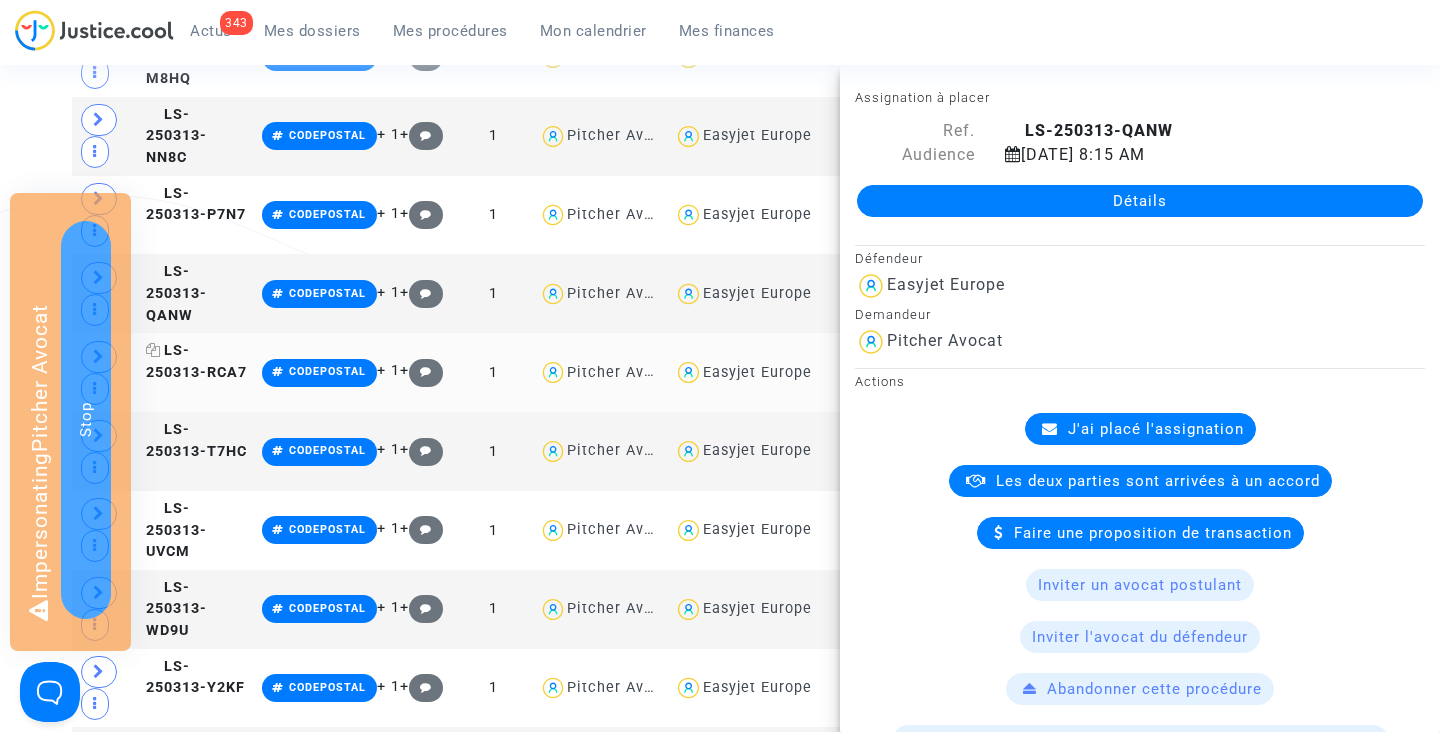 click on "LS-250313-RCA7" 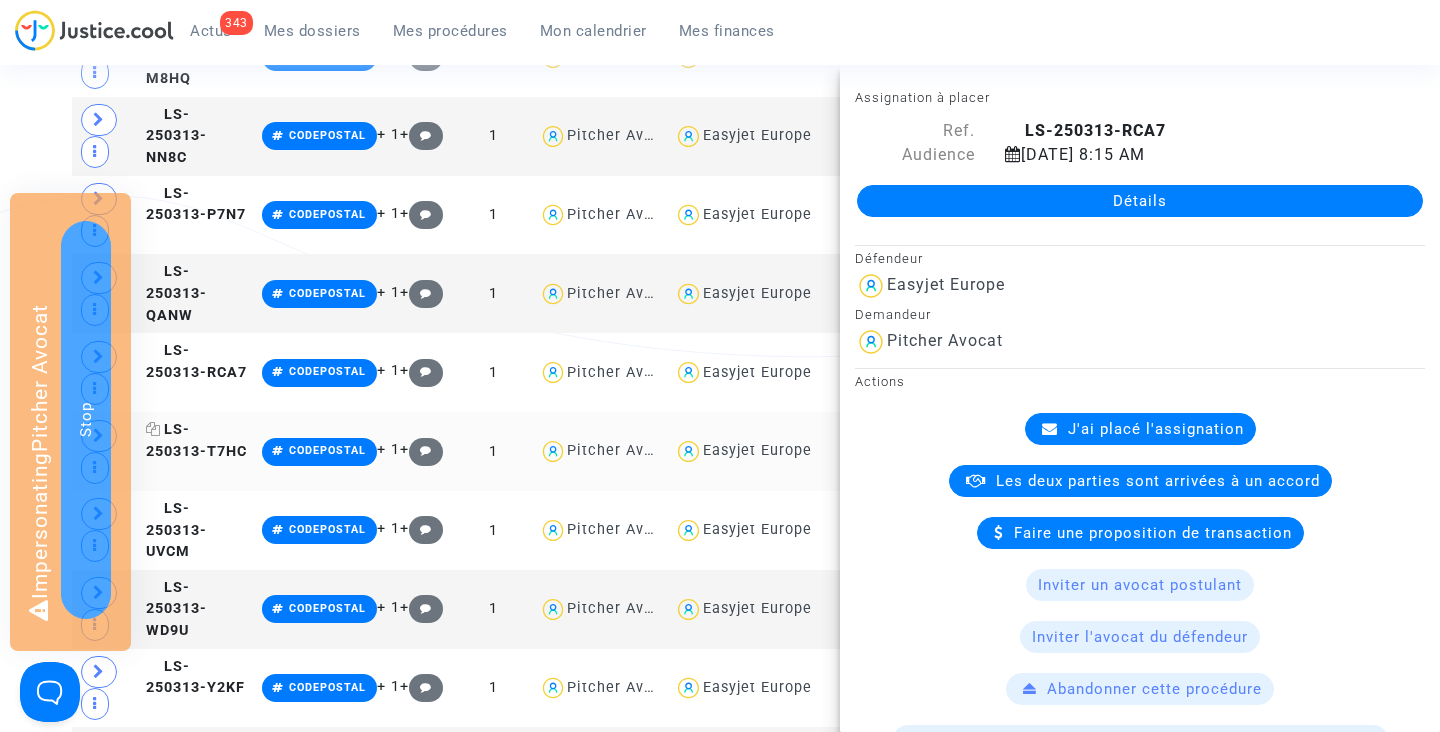 click on "LS-250313-T7HC" 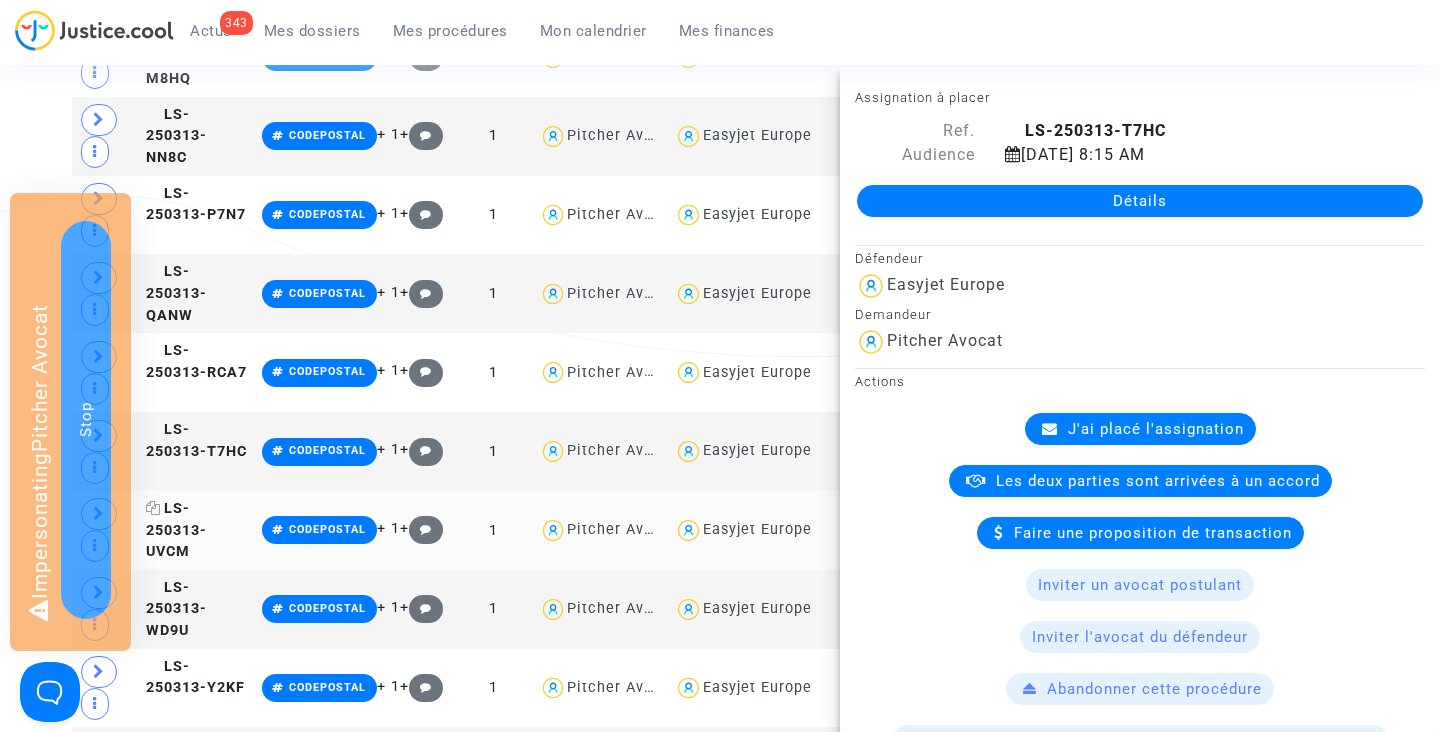 click on "LS-250313-UVCM" 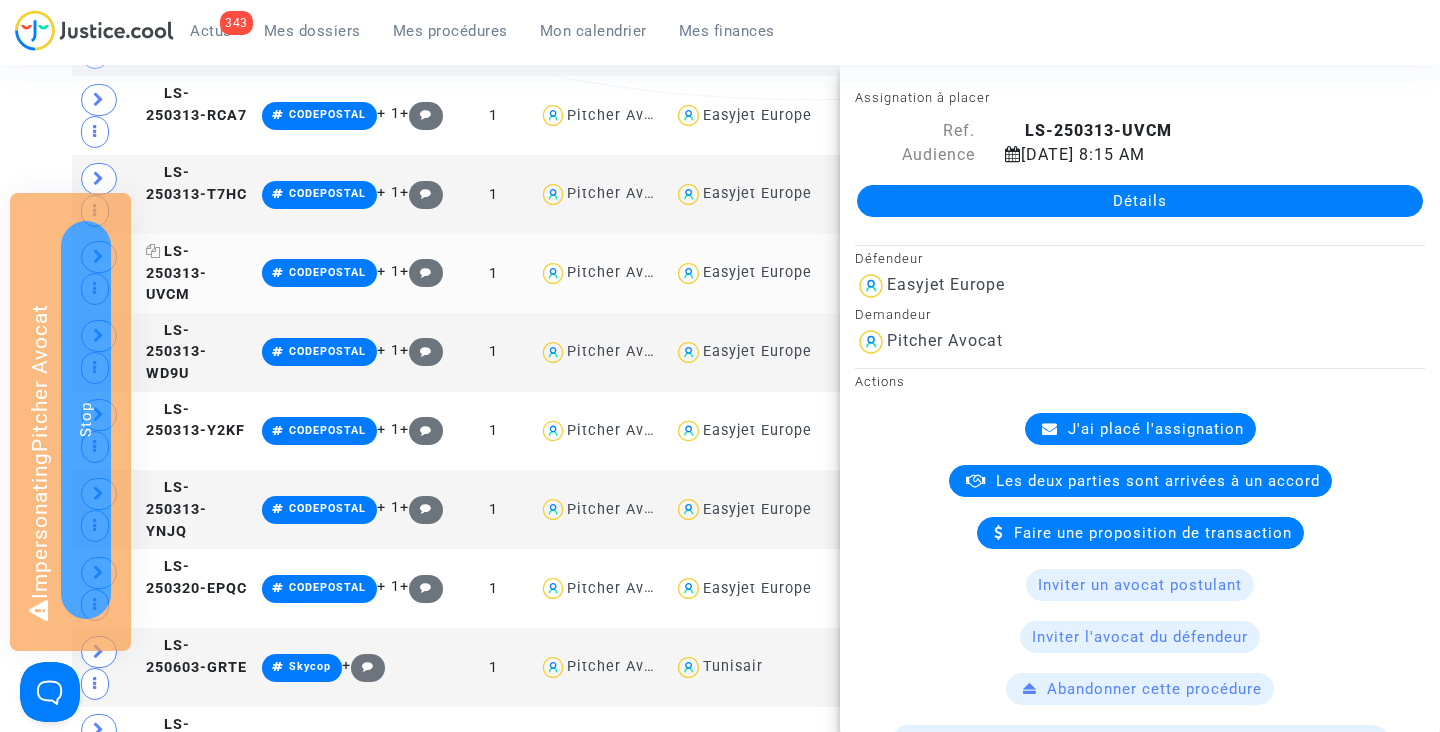 scroll, scrollTop: 2117, scrollLeft: 0, axis: vertical 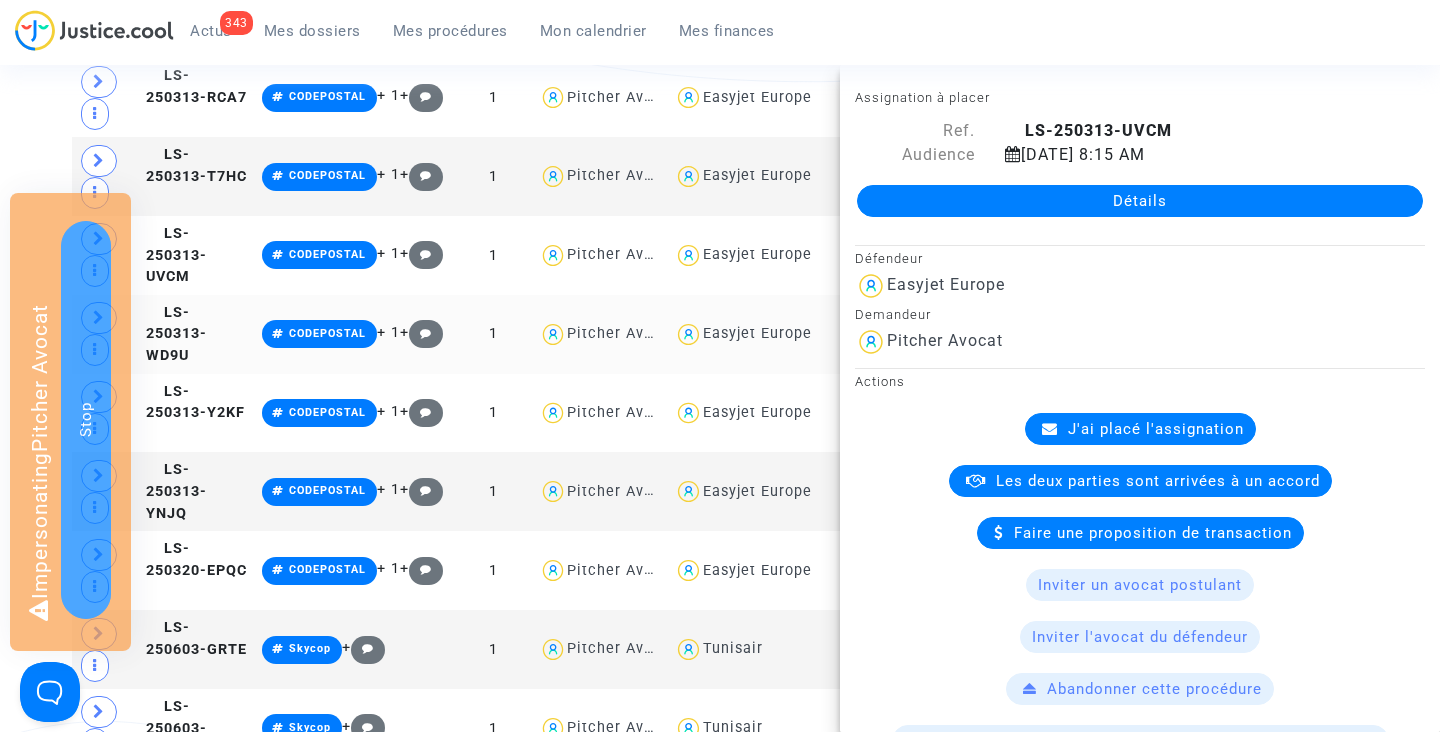 click on "LS-250313-WD9U" 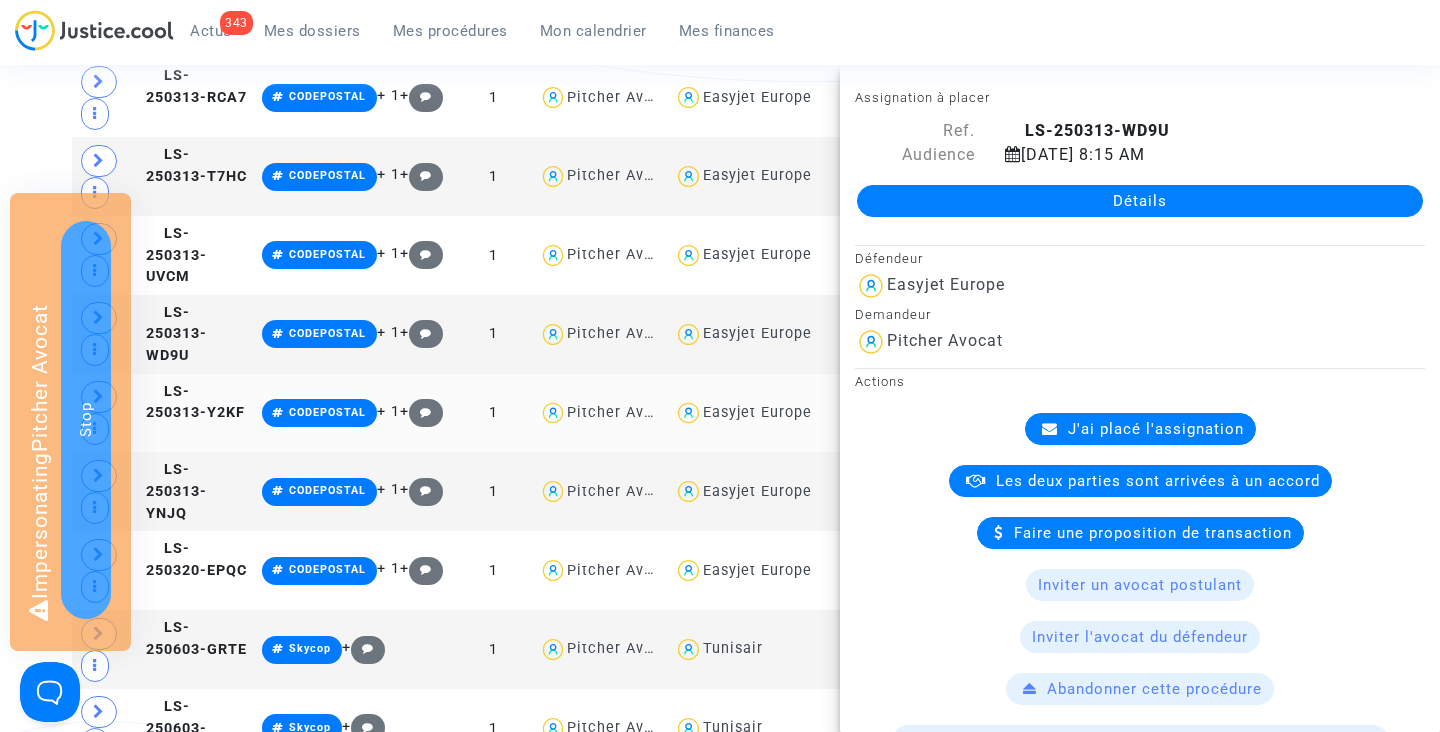 click on "LS-250313-Y2KF" 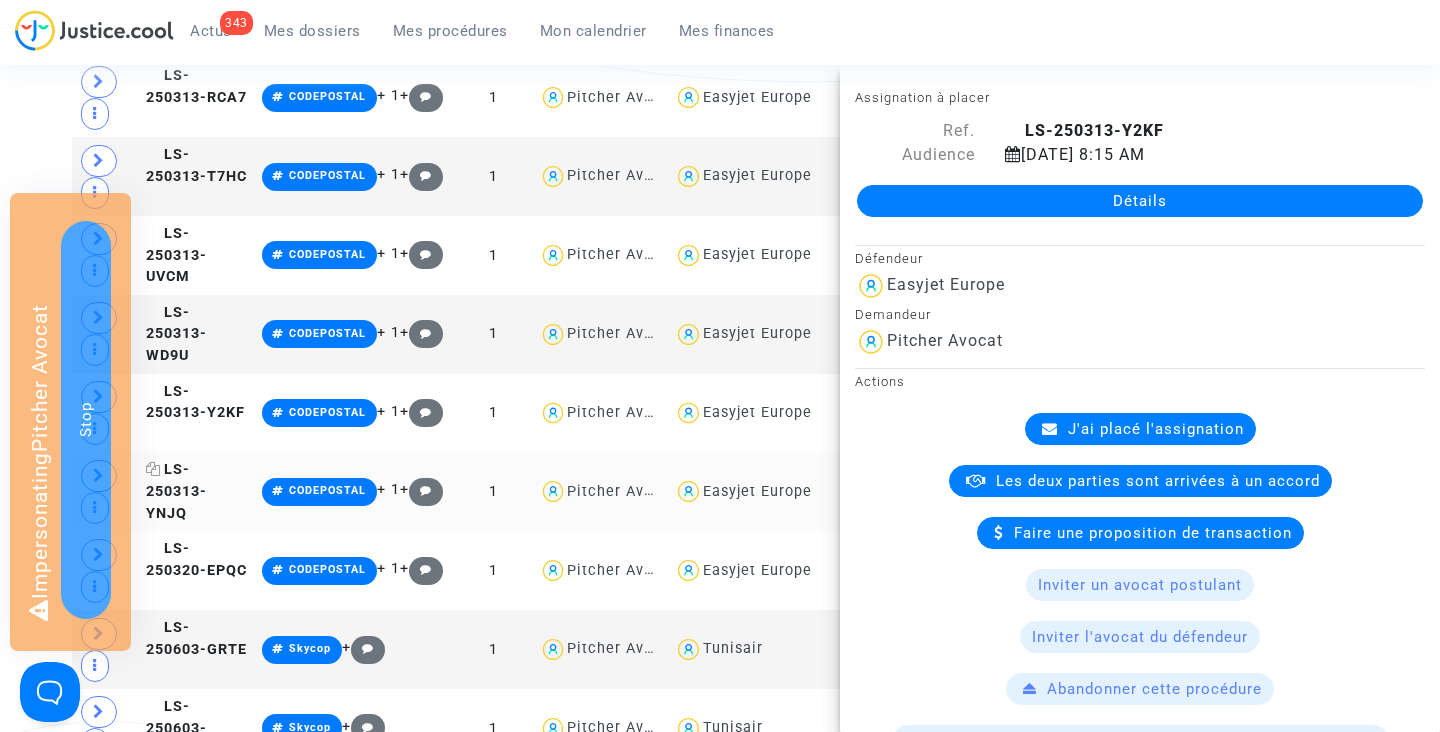 click on "LS-250313-YNJQ" 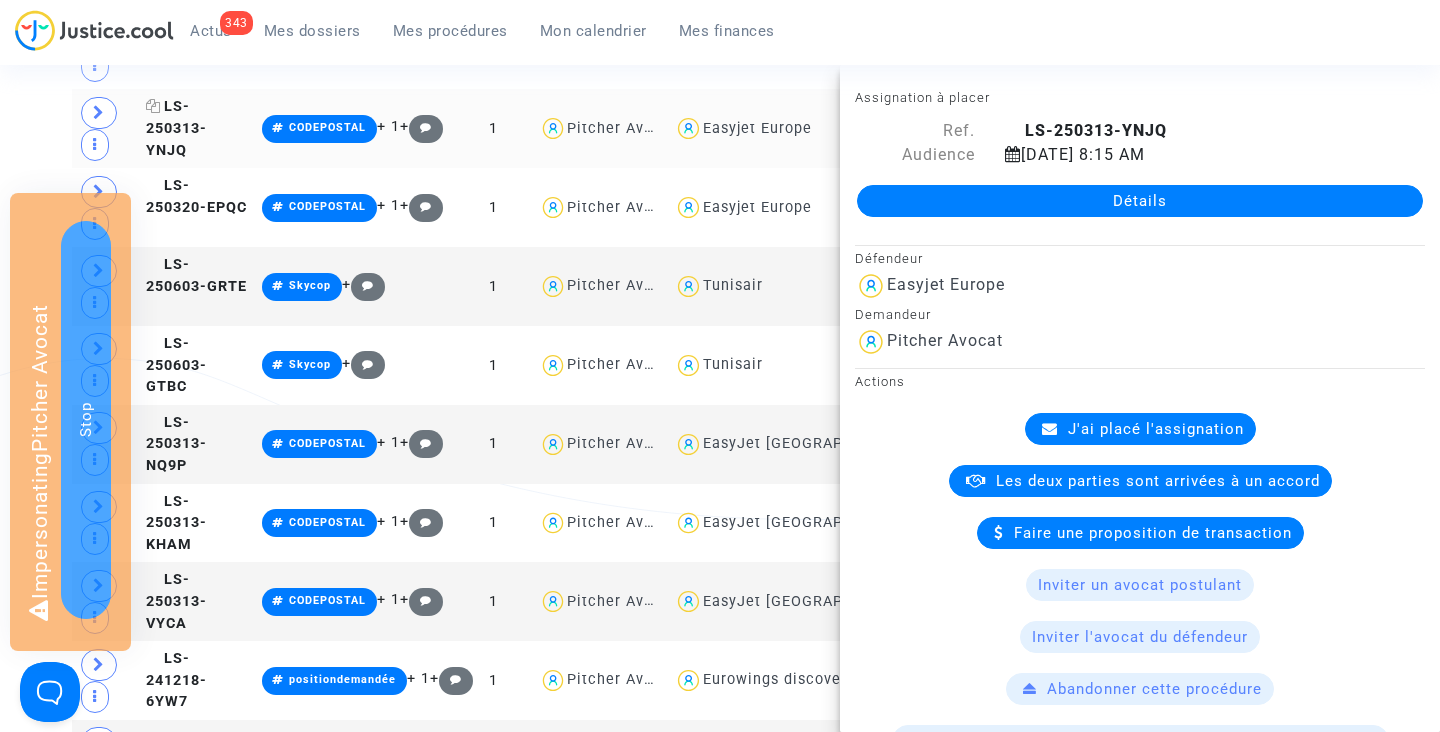 scroll, scrollTop: 2486, scrollLeft: 0, axis: vertical 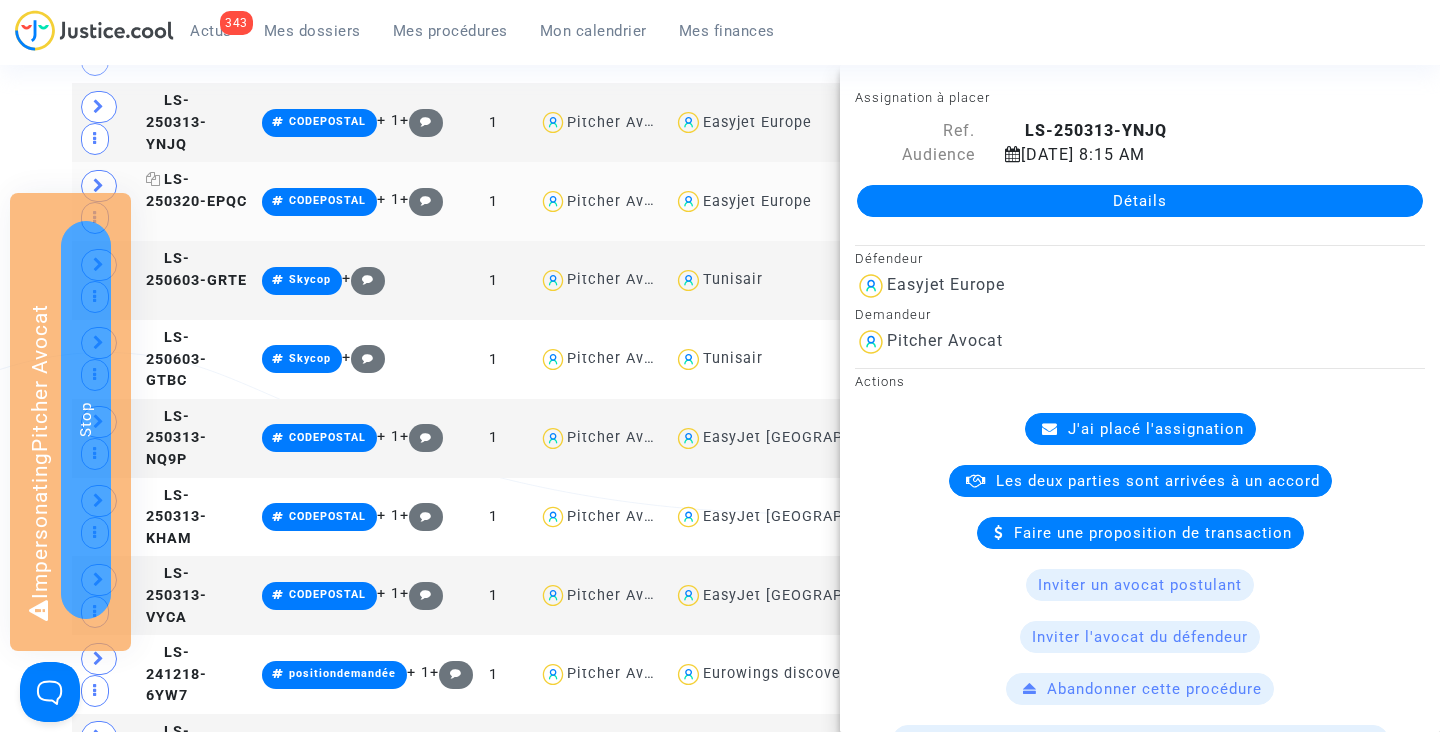 click on "LS-250320-EPQC" 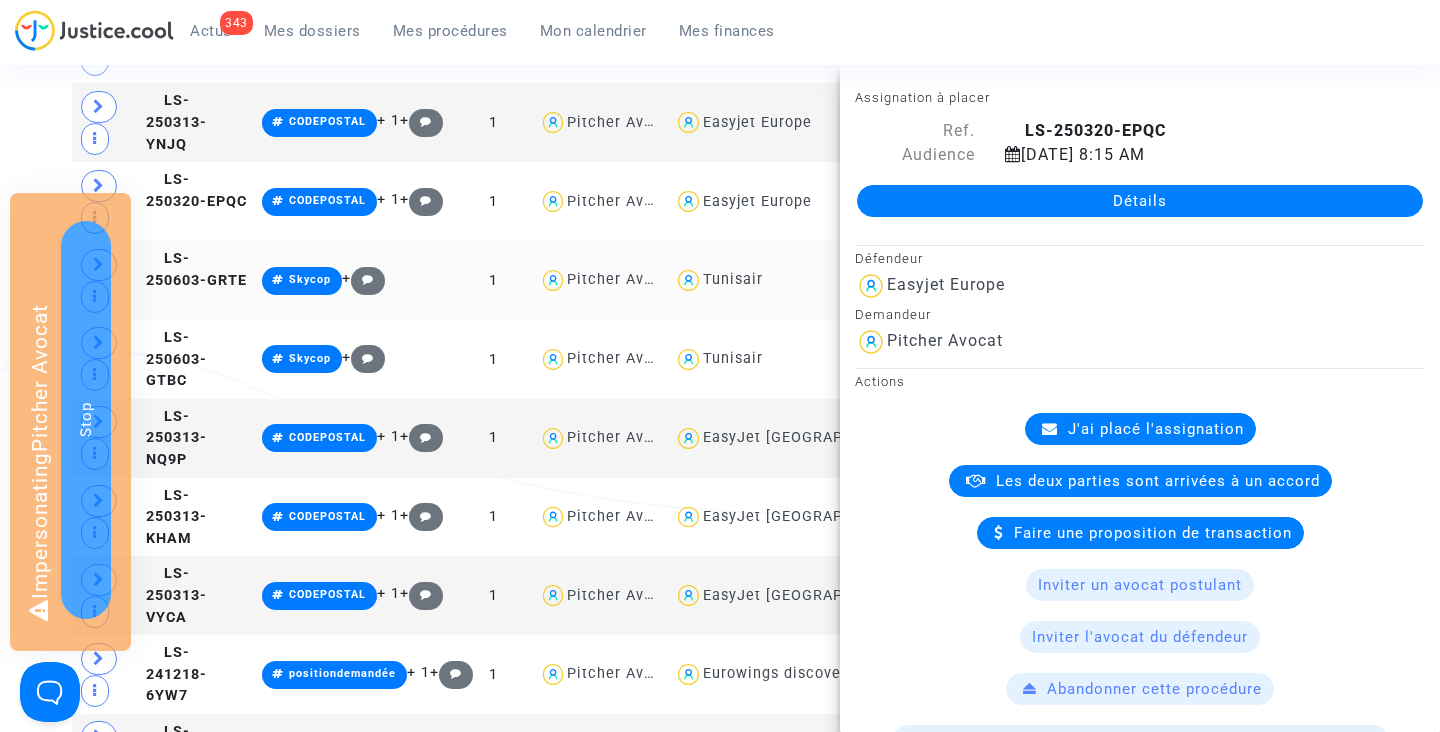 click on "LS-250603-GRTE" 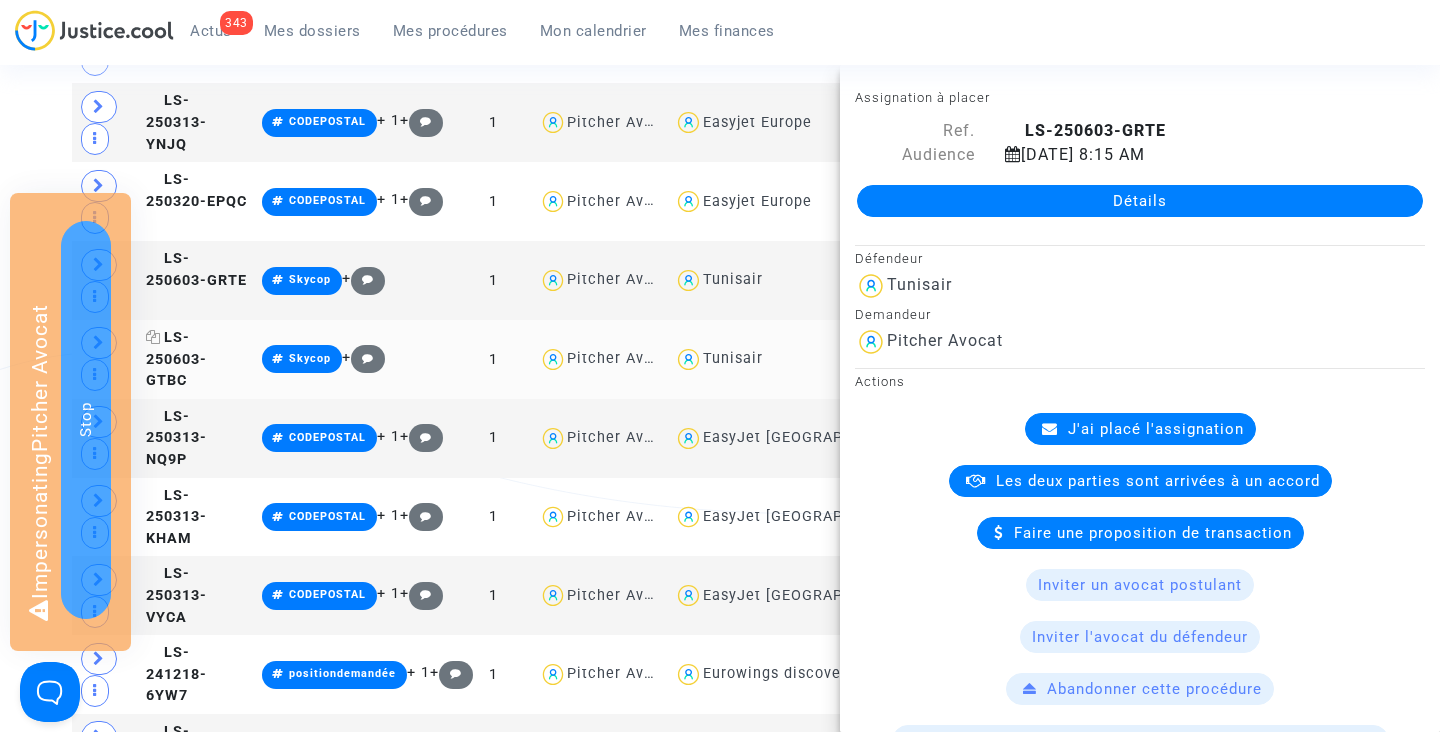 click on "LS-250603-GTBC" 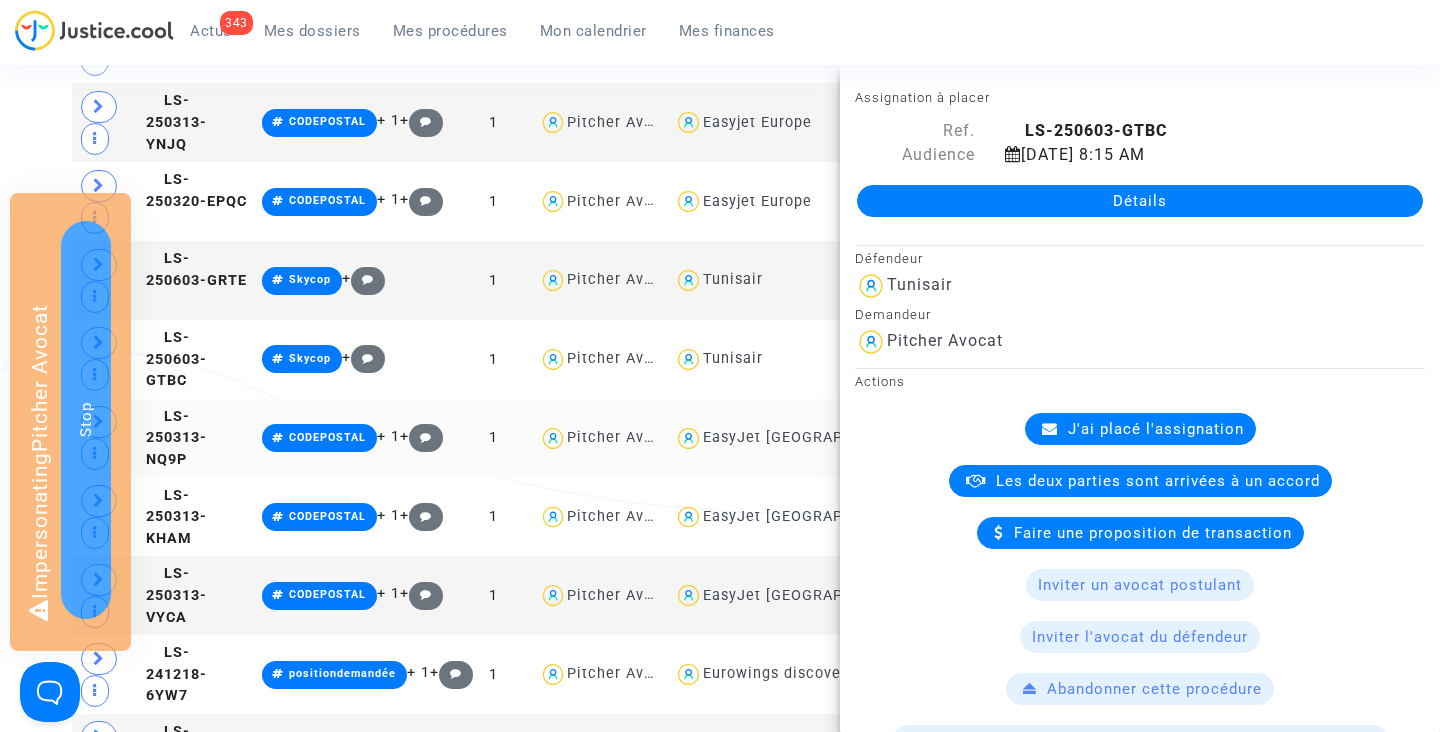 click on "LS-250313-NQ9P" 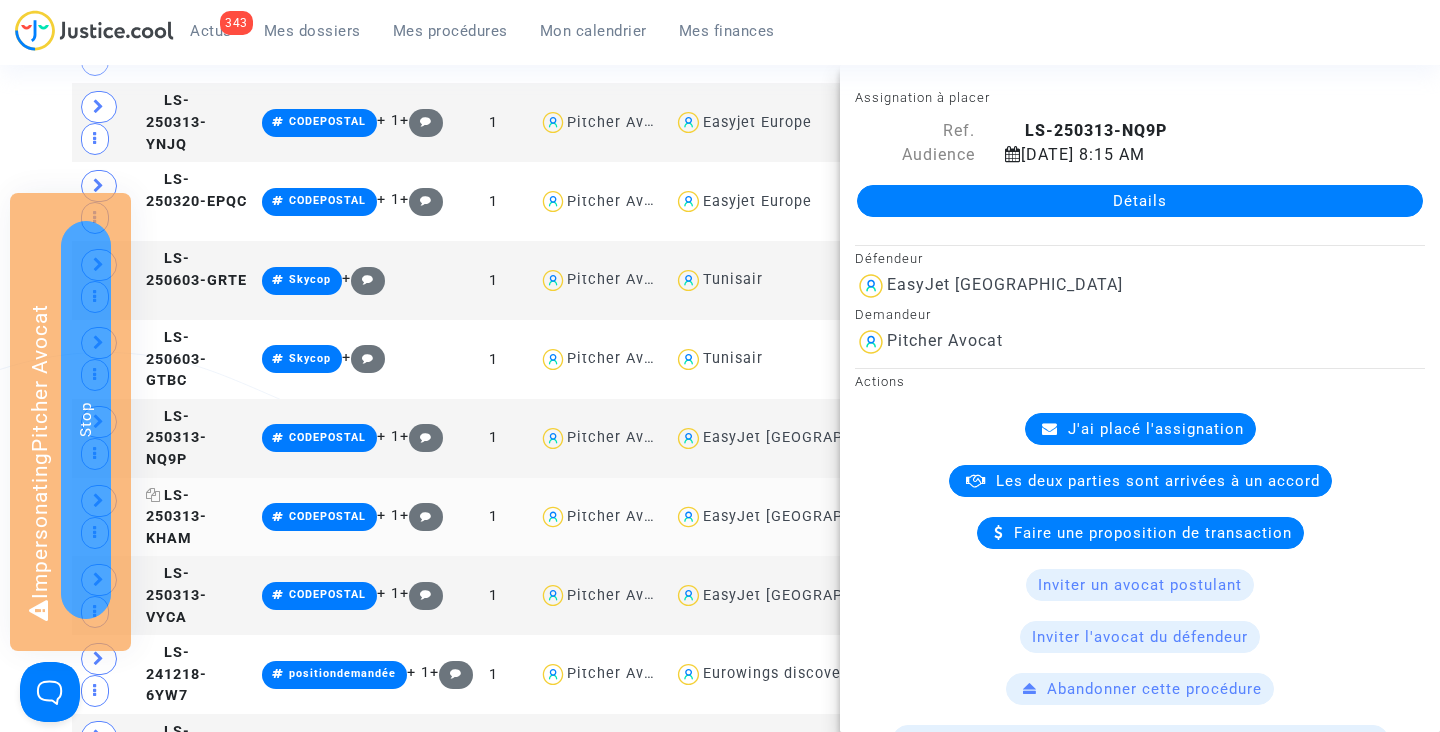 click on "LS-250313-KHAM" 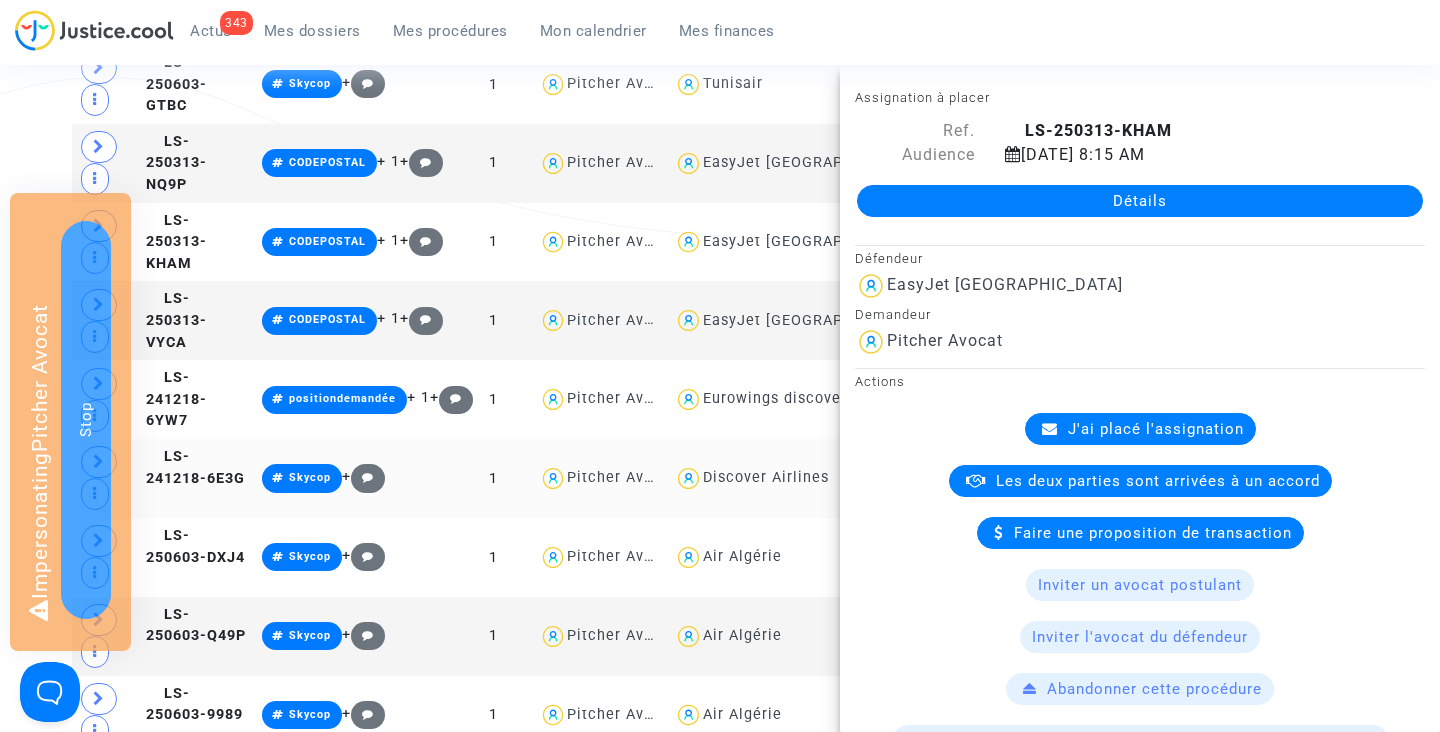 scroll, scrollTop: 2763, scrollLeft: 0, axis: vertical 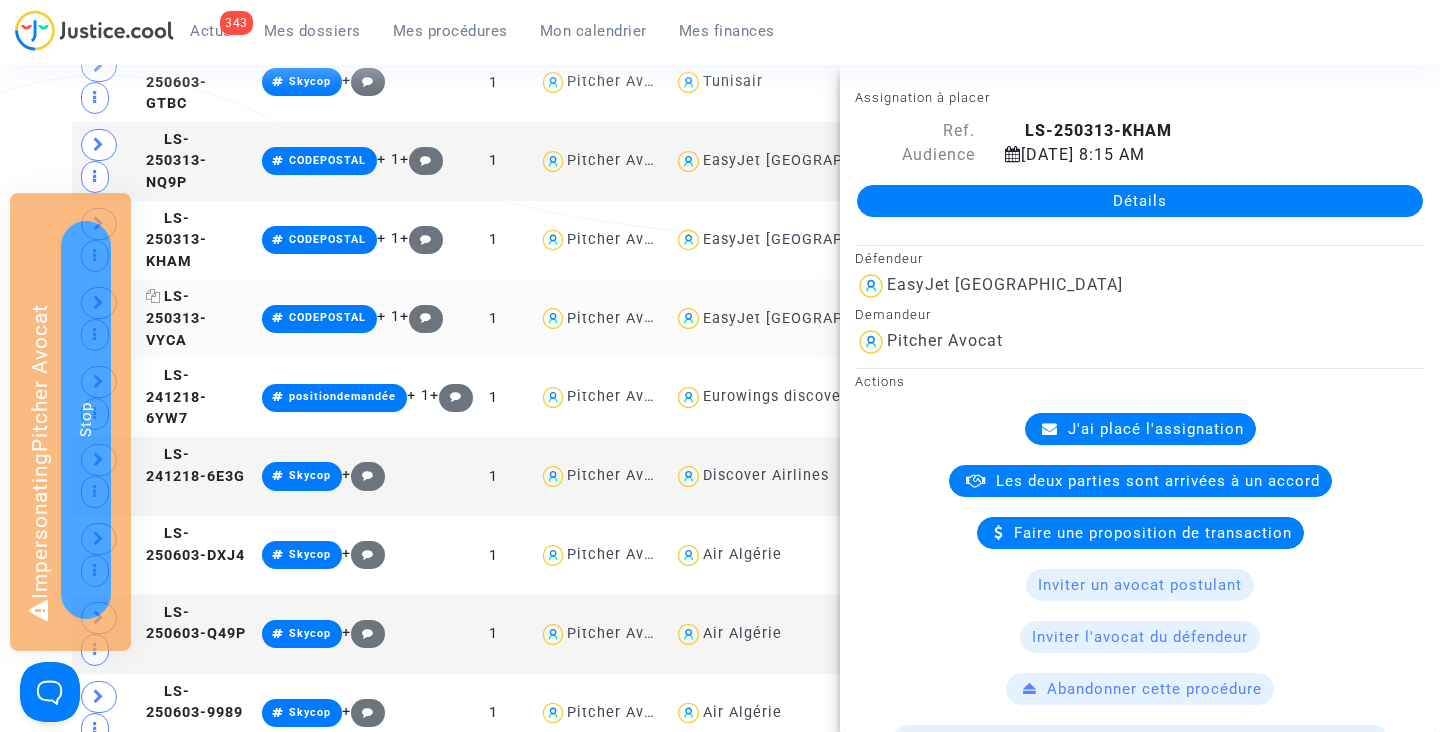 click on "LS-250313-VYCA" 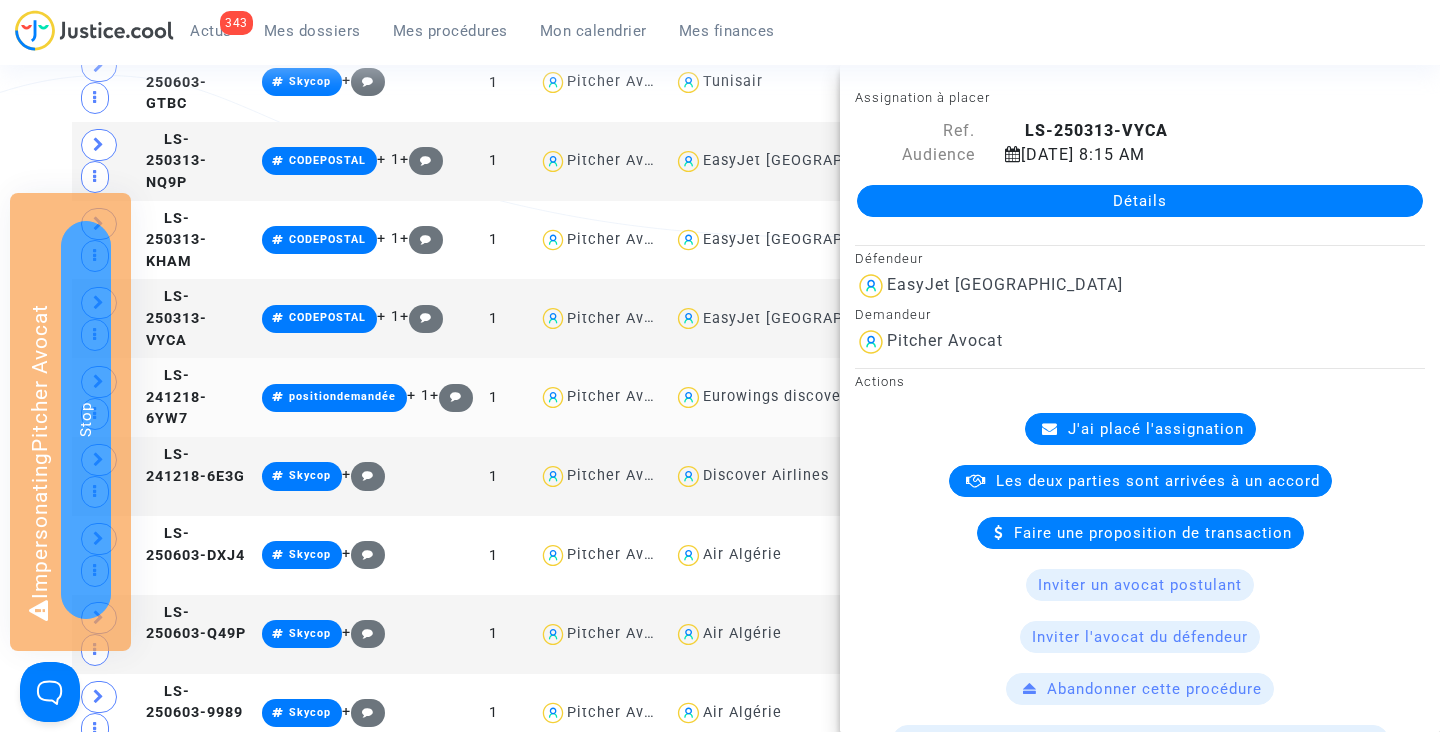 click on "LS-241218-6YW7" 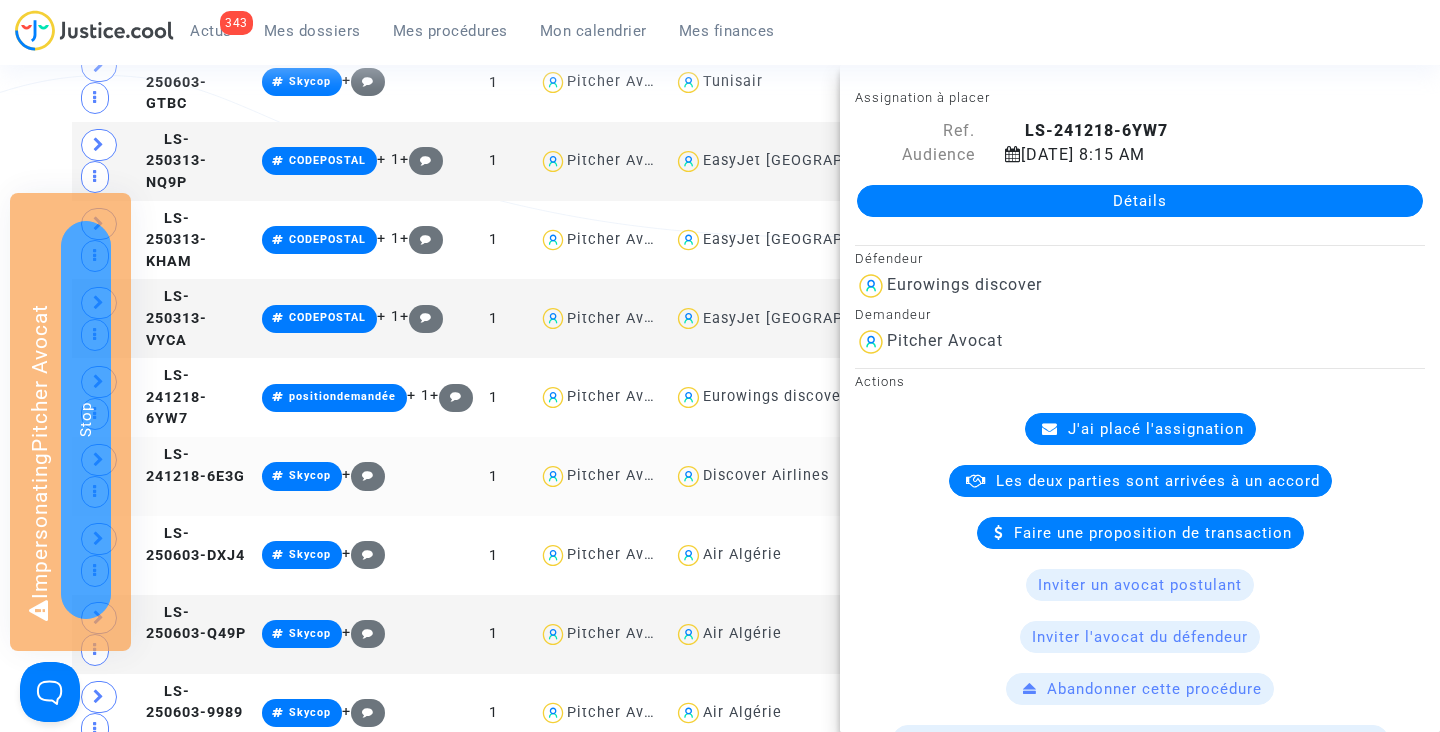 click on "LS-241218-6E3G" 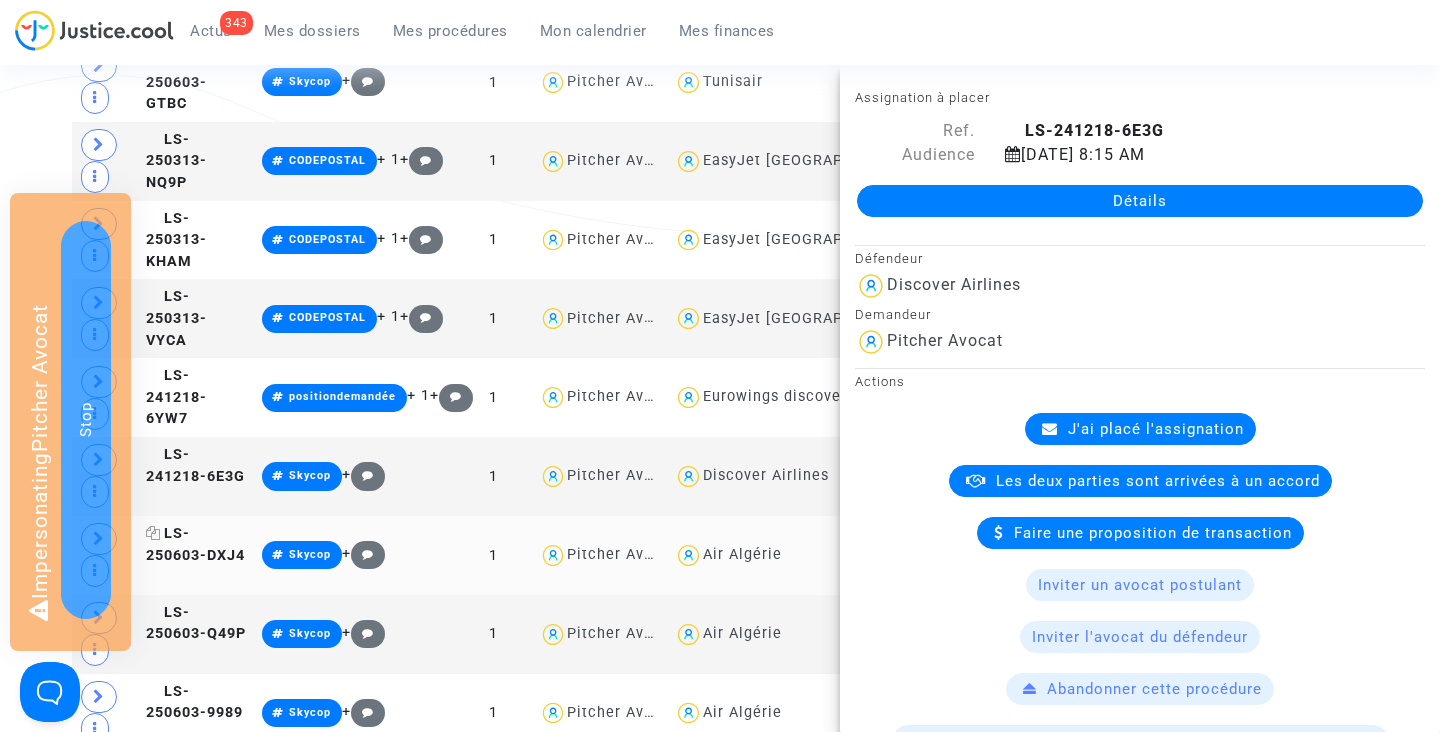 click on "LS-250603-DXJ4" 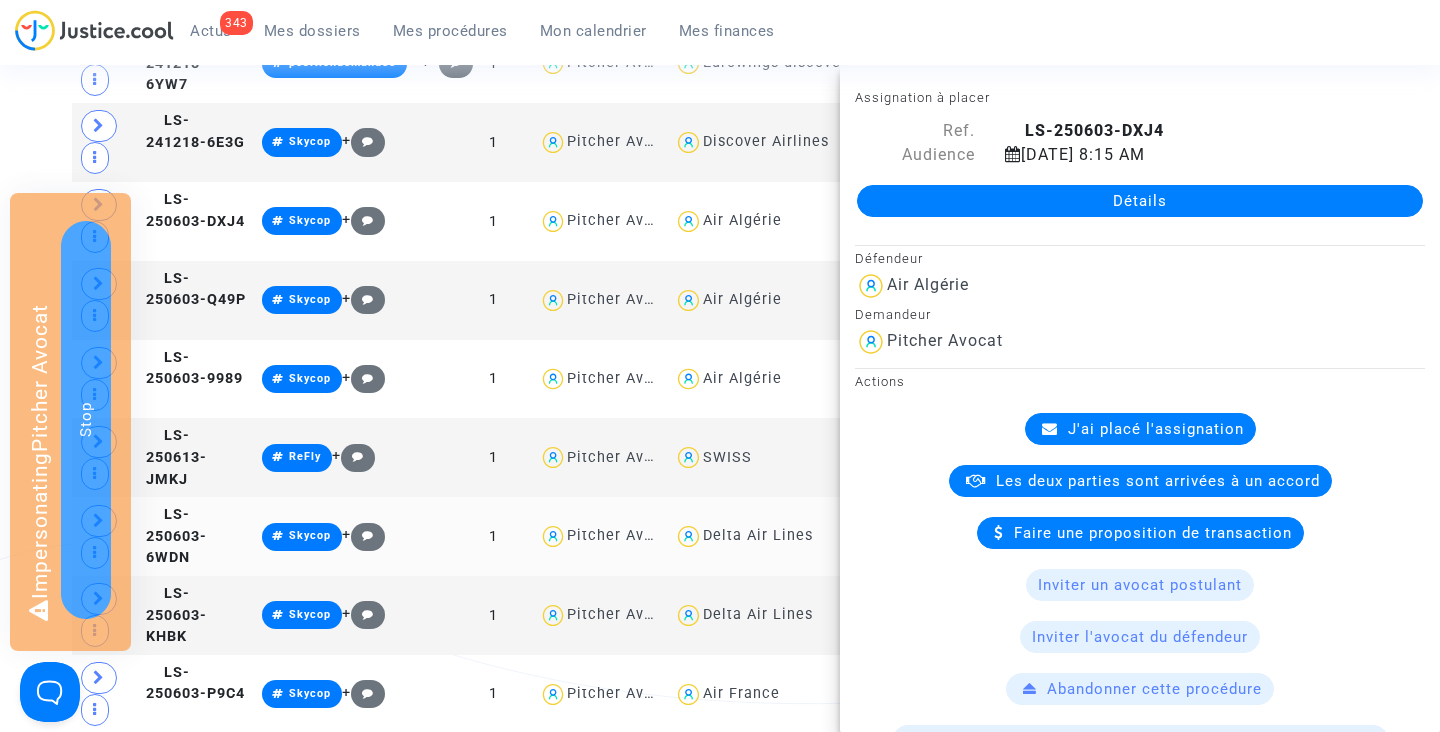 scroll, scrollTop: 3102, scrollLeft: 0, axis: vertical 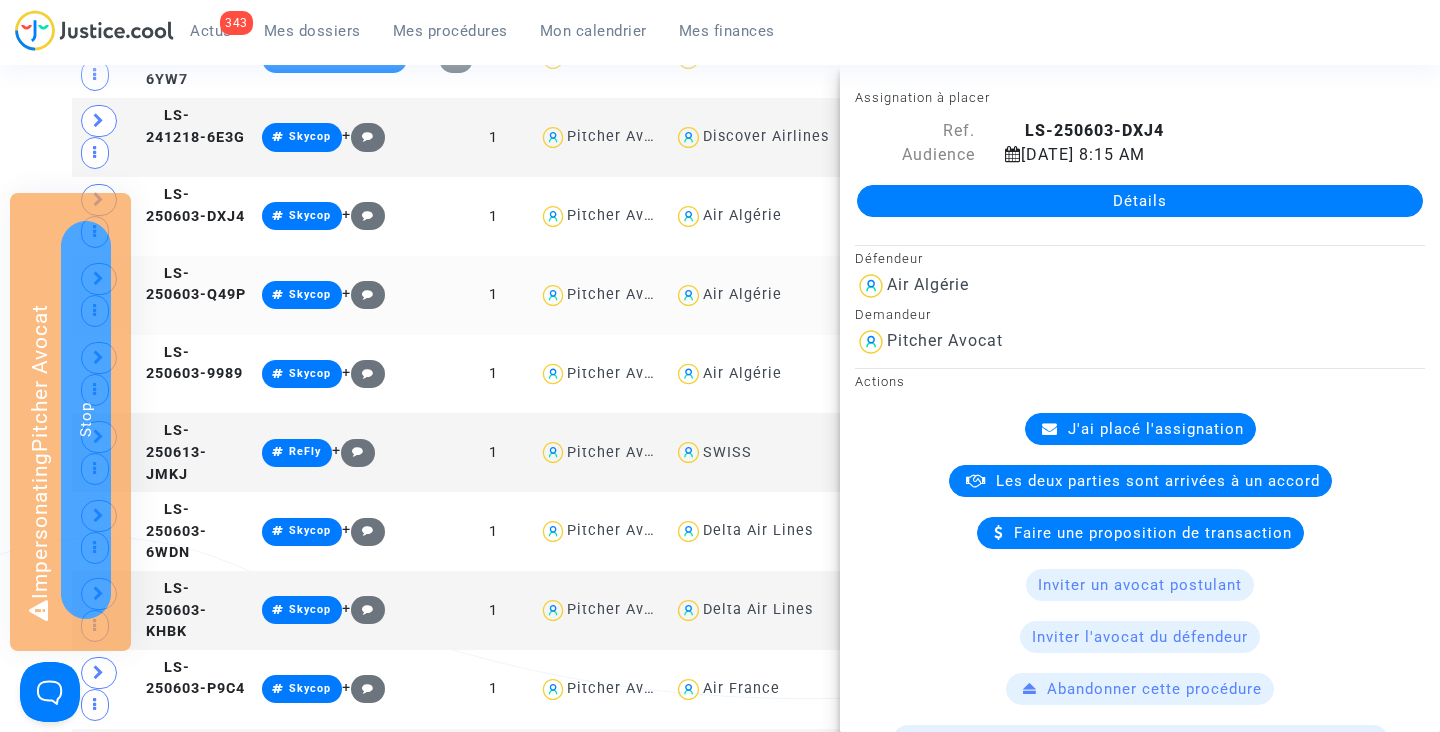 click on "LS-250603-Q49P" 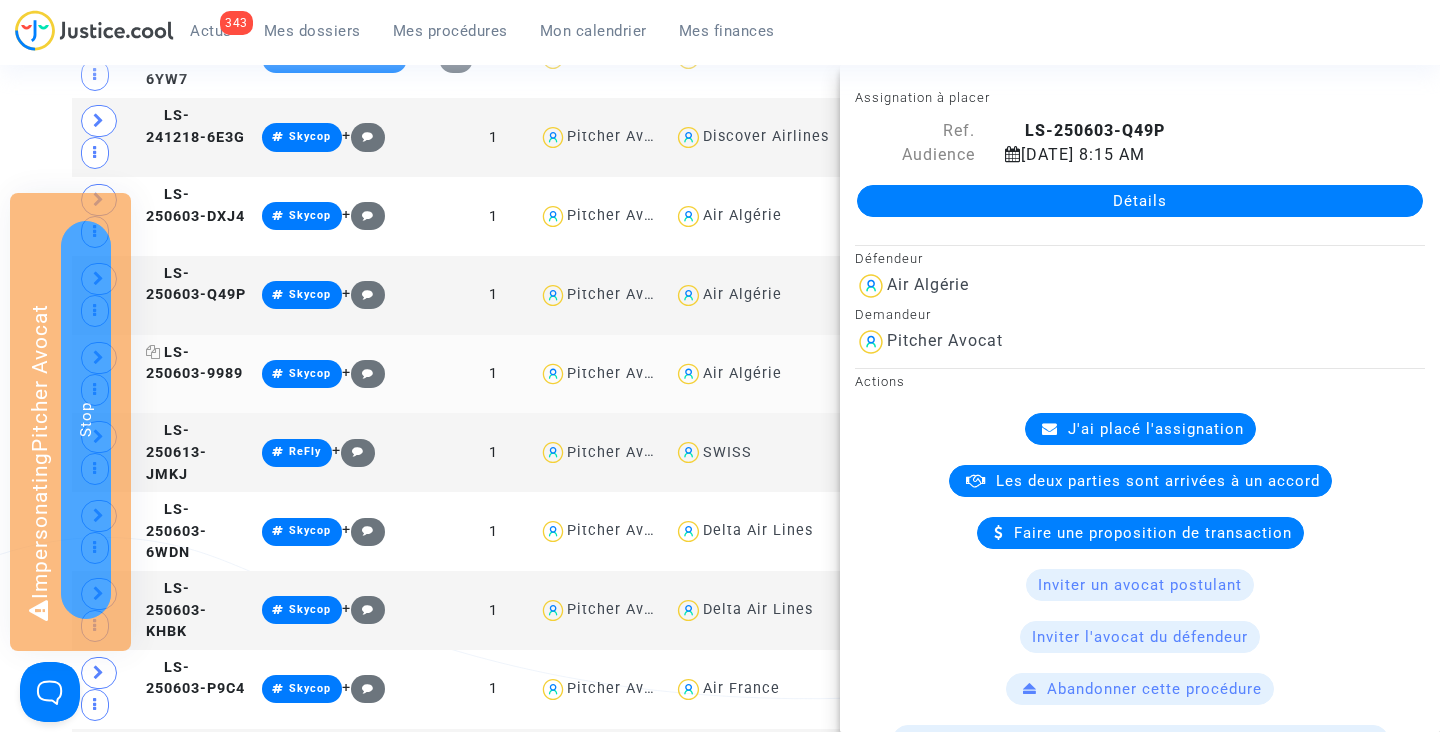 click on "LS-250603-9989" 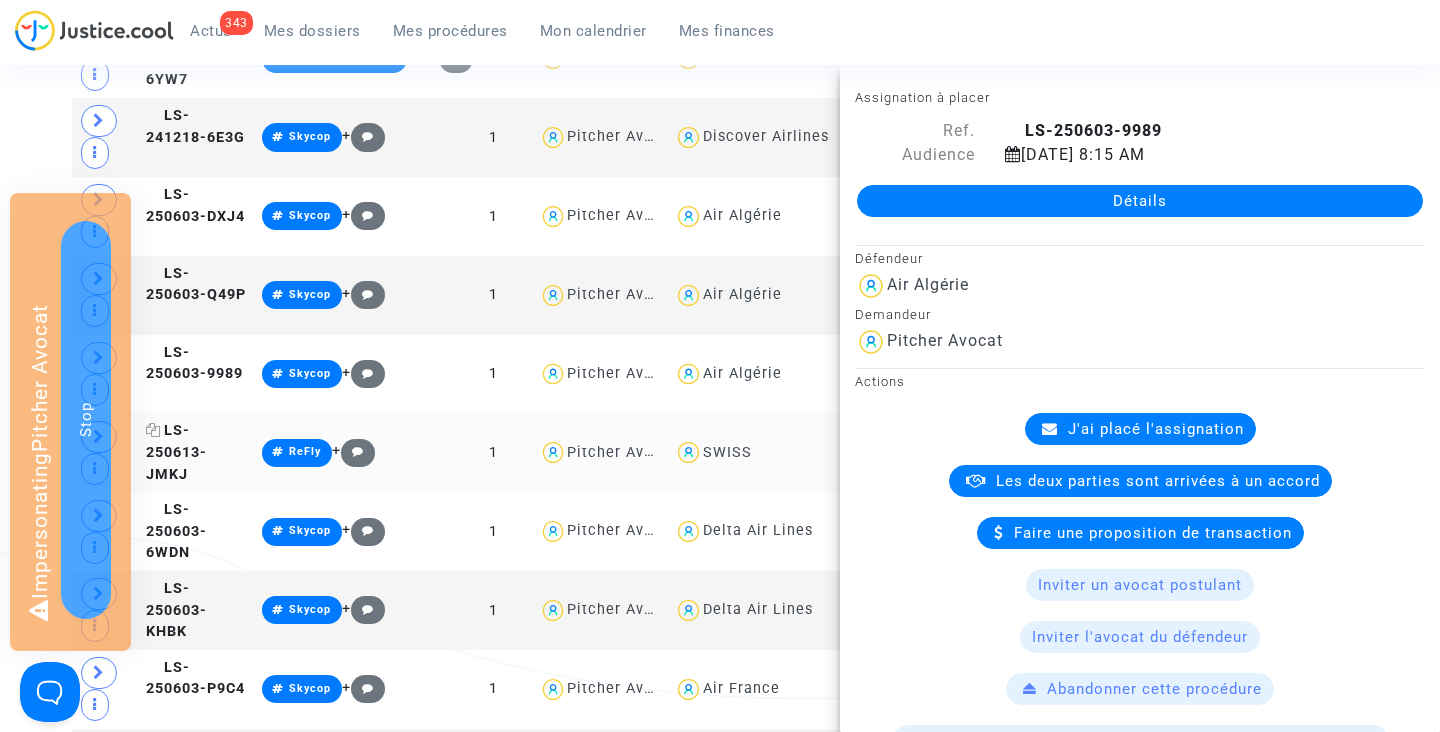 click on "LS-250613-JMKJ" 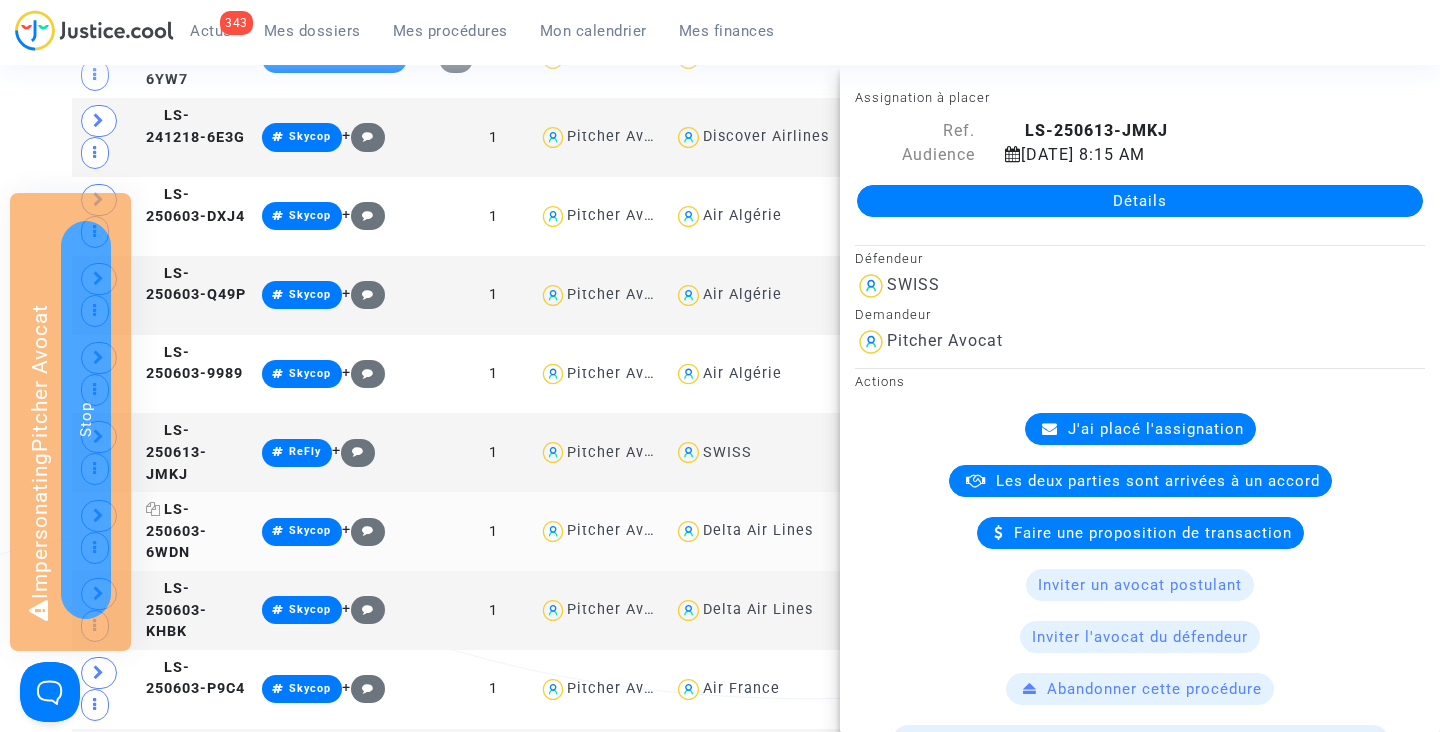 click on "LS-250603-6WDN" 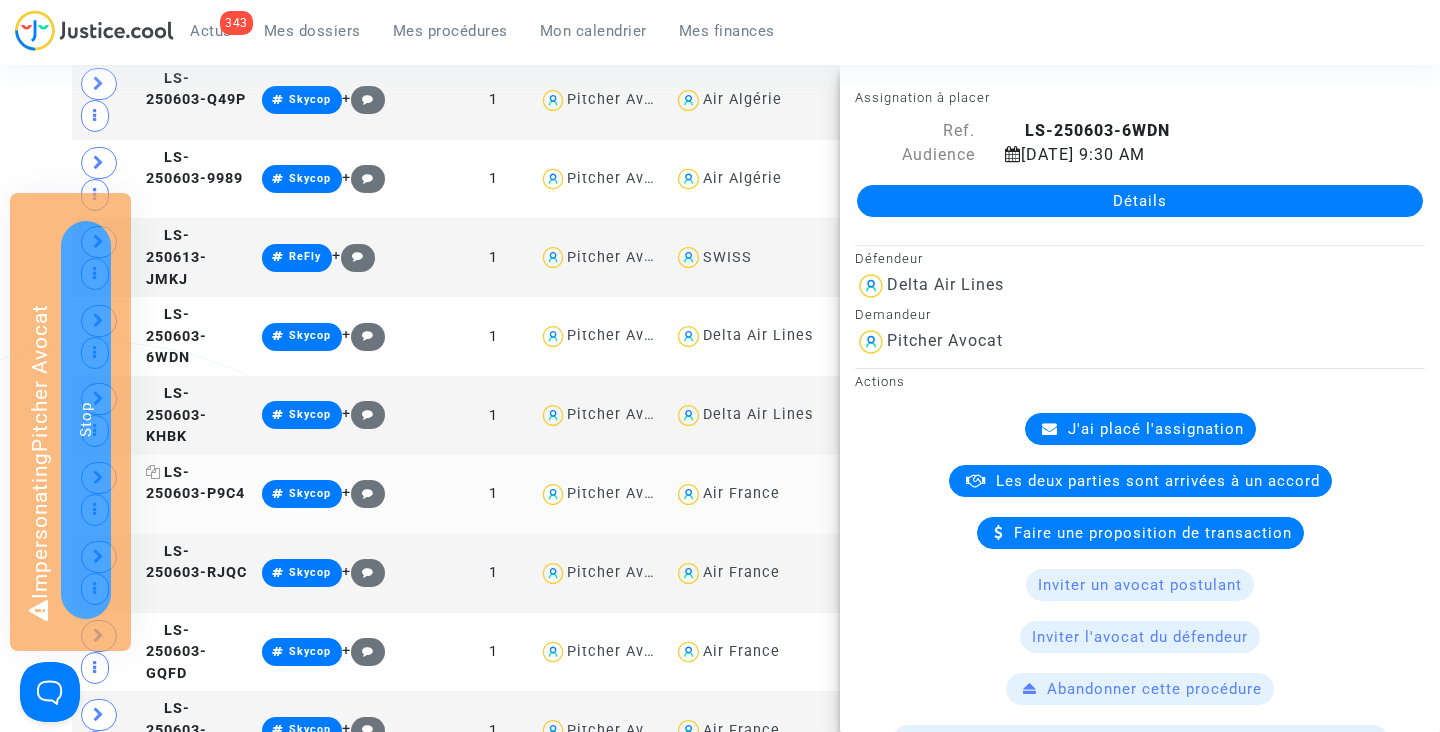 scroll, scrollTop: 3301, scrollLeft: 0, axis: vertical 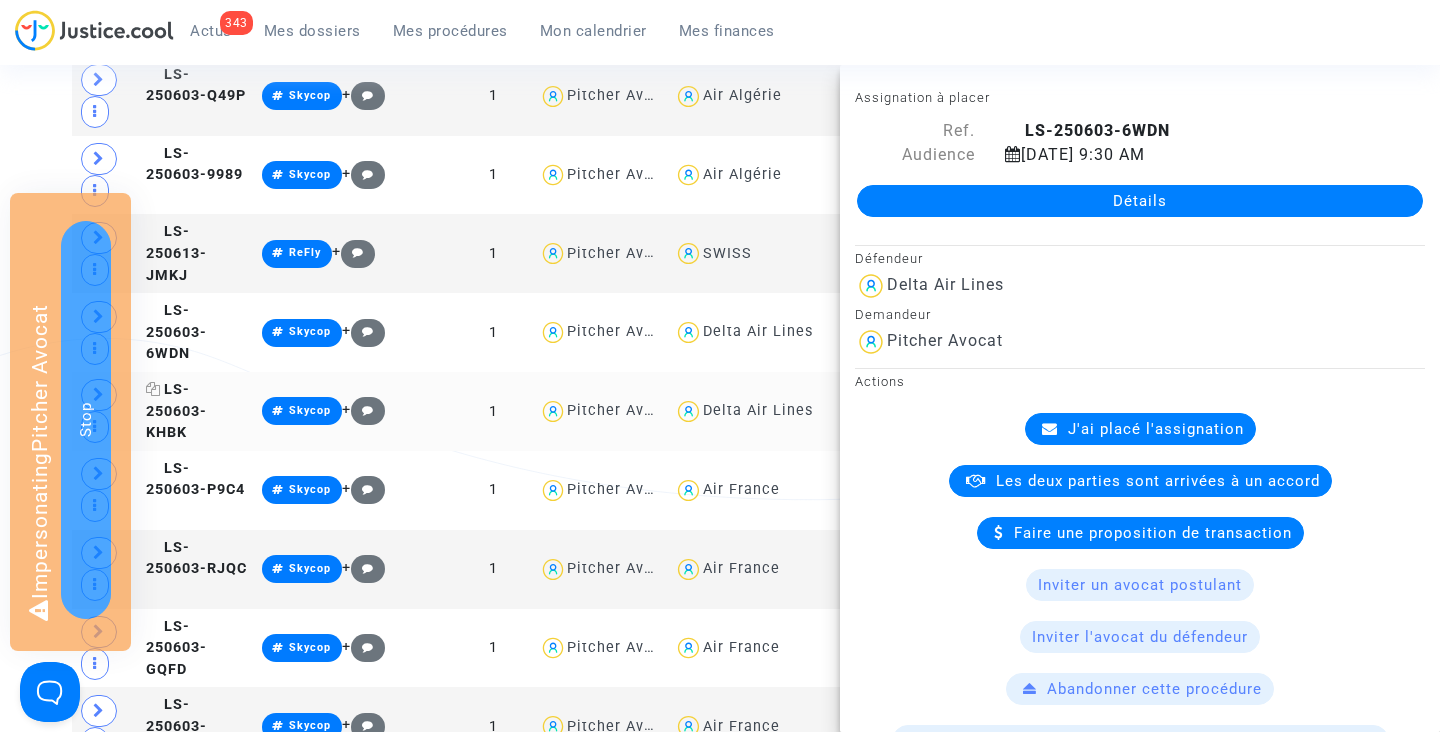 click on "LS-250603-KHBK" 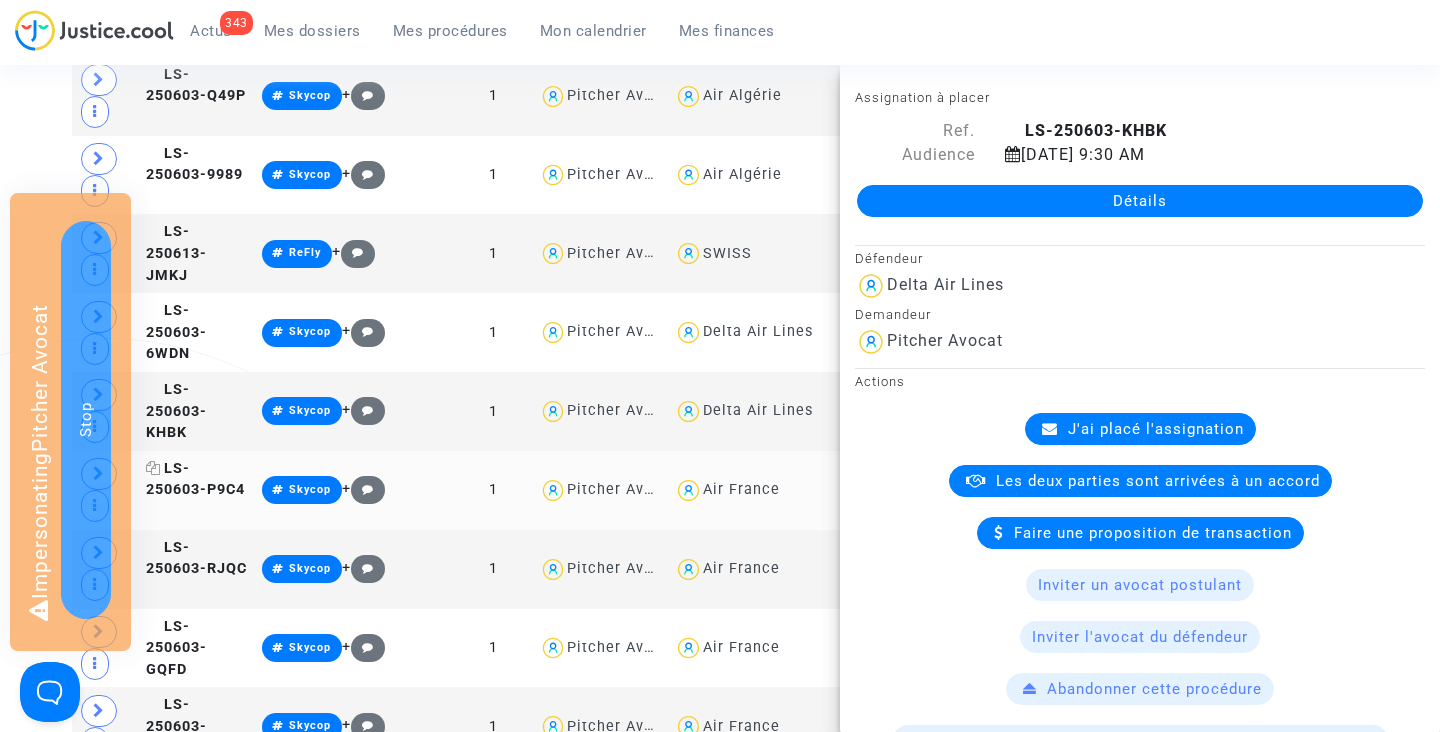click on "LS-250603-P9C4" 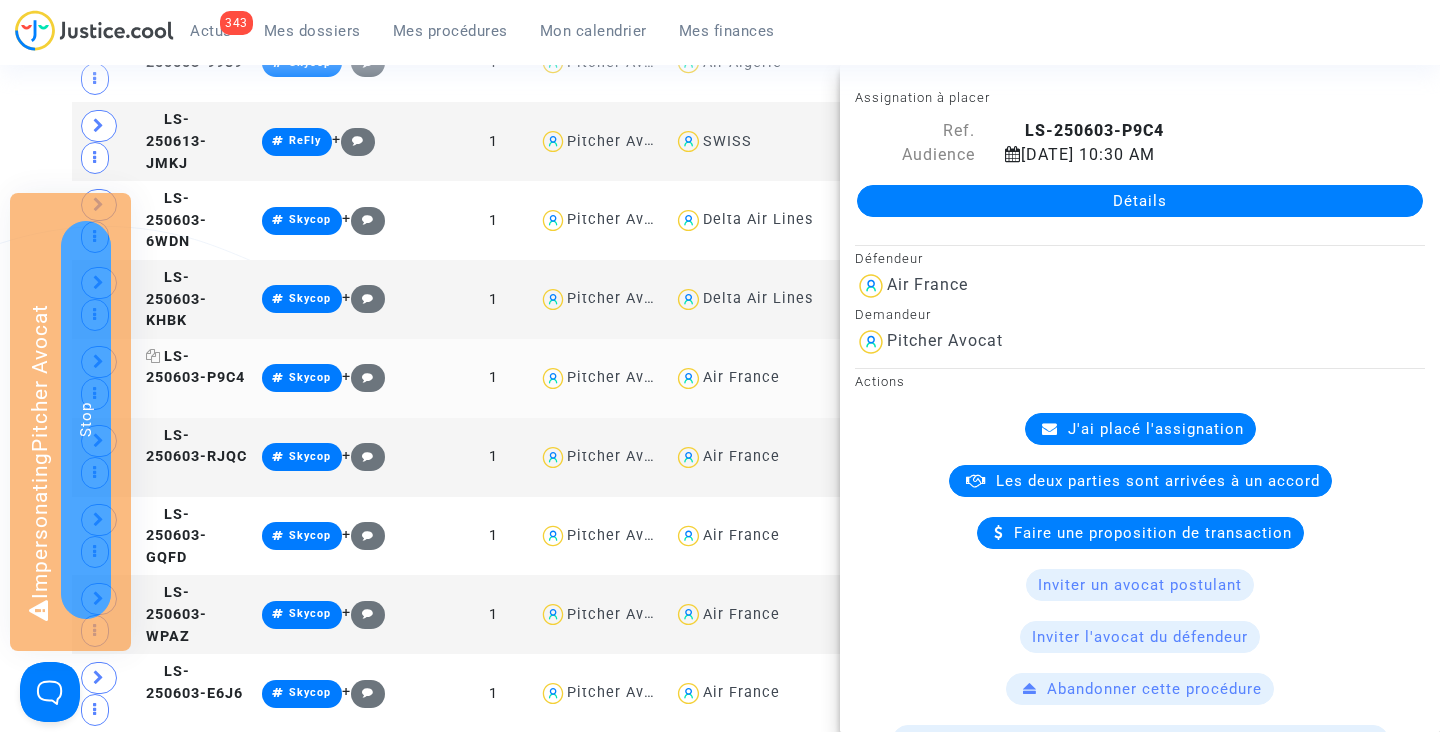 scroll, scrollTop: 3441, scrollLeft: 0, axis: vertical 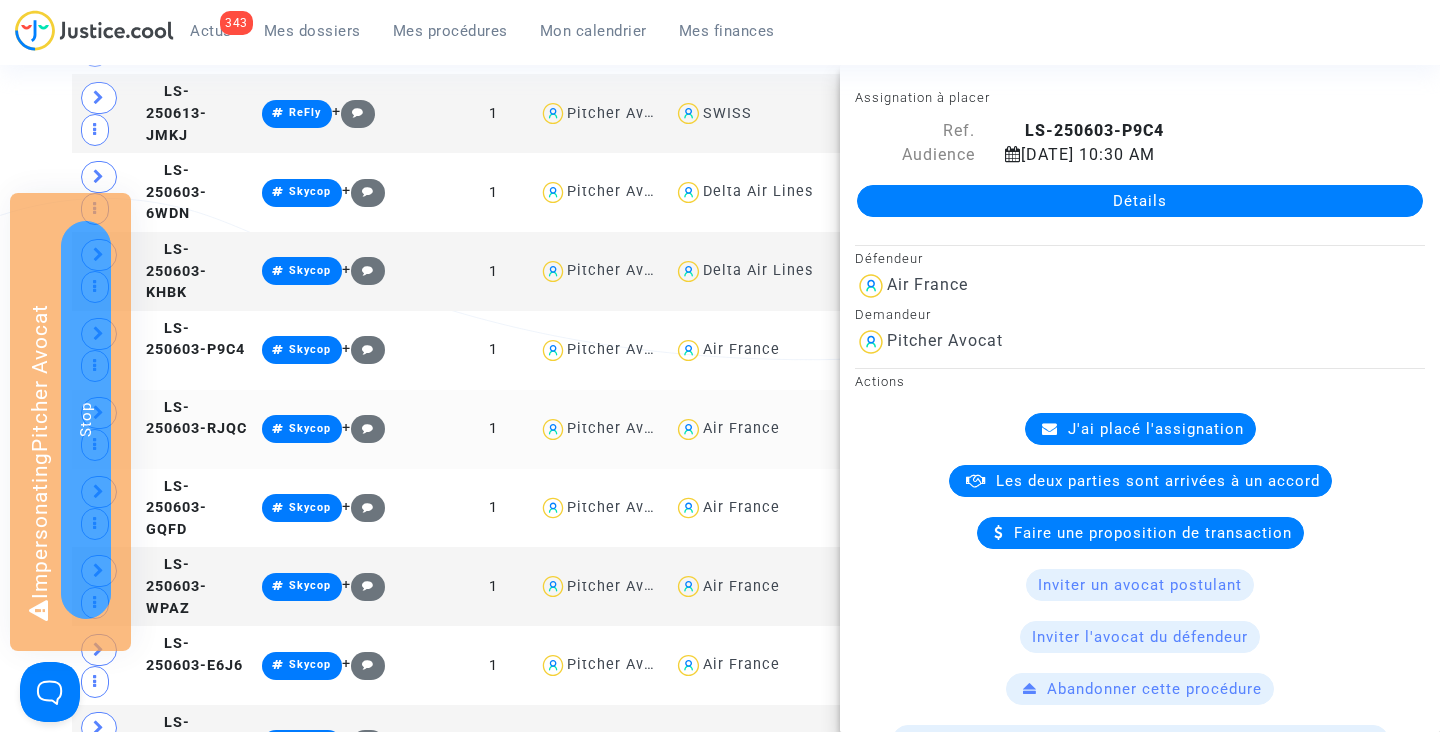 click on "LS-250603-RJQC" 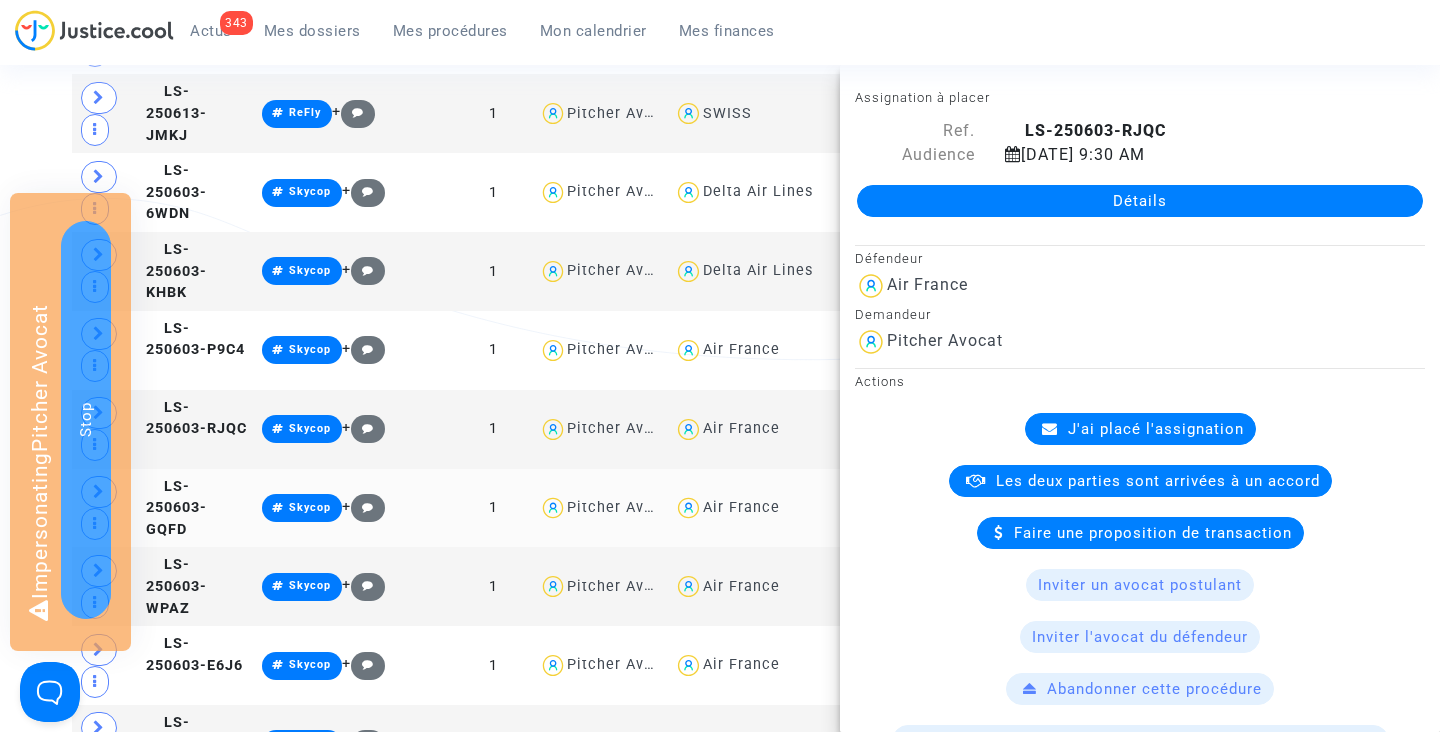 click on "LS-250603-GQFD" 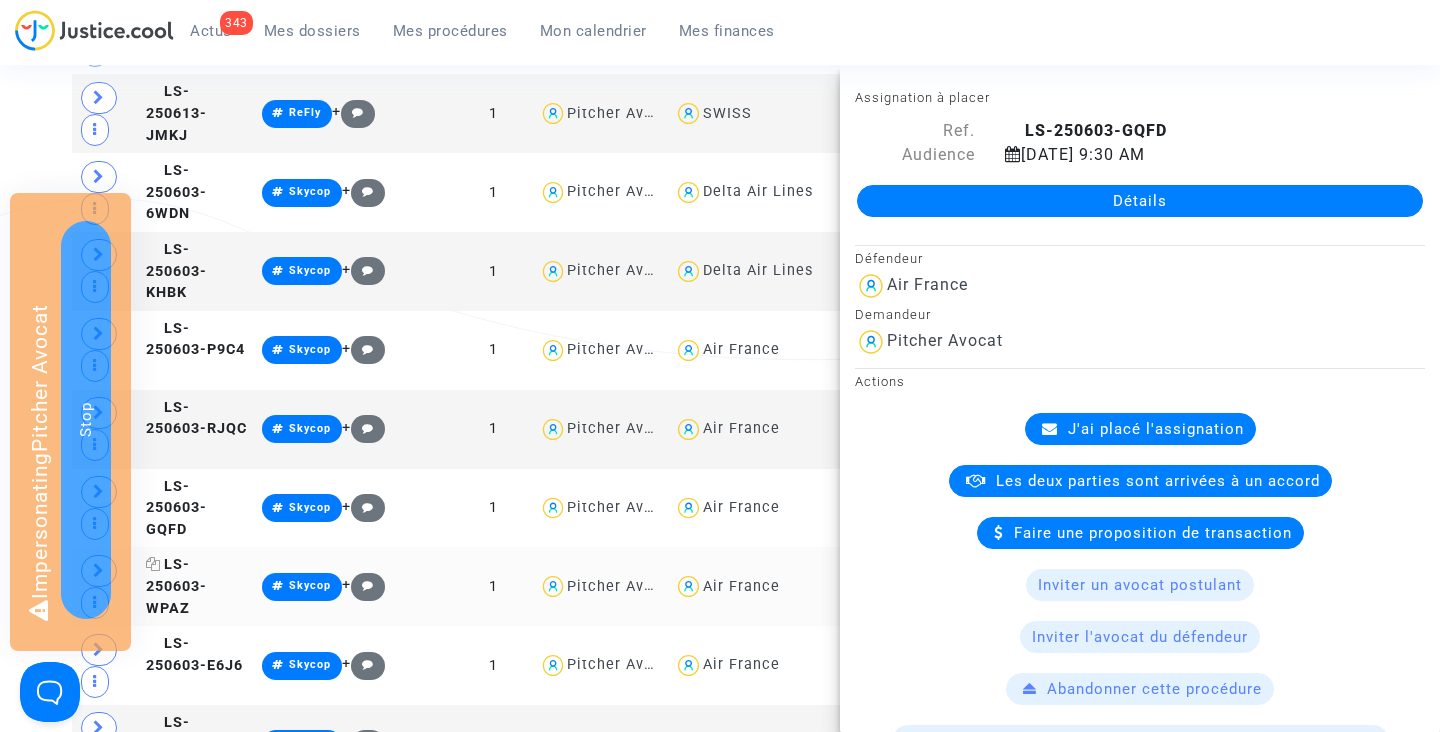 click on "LS-250603-WPAZ" 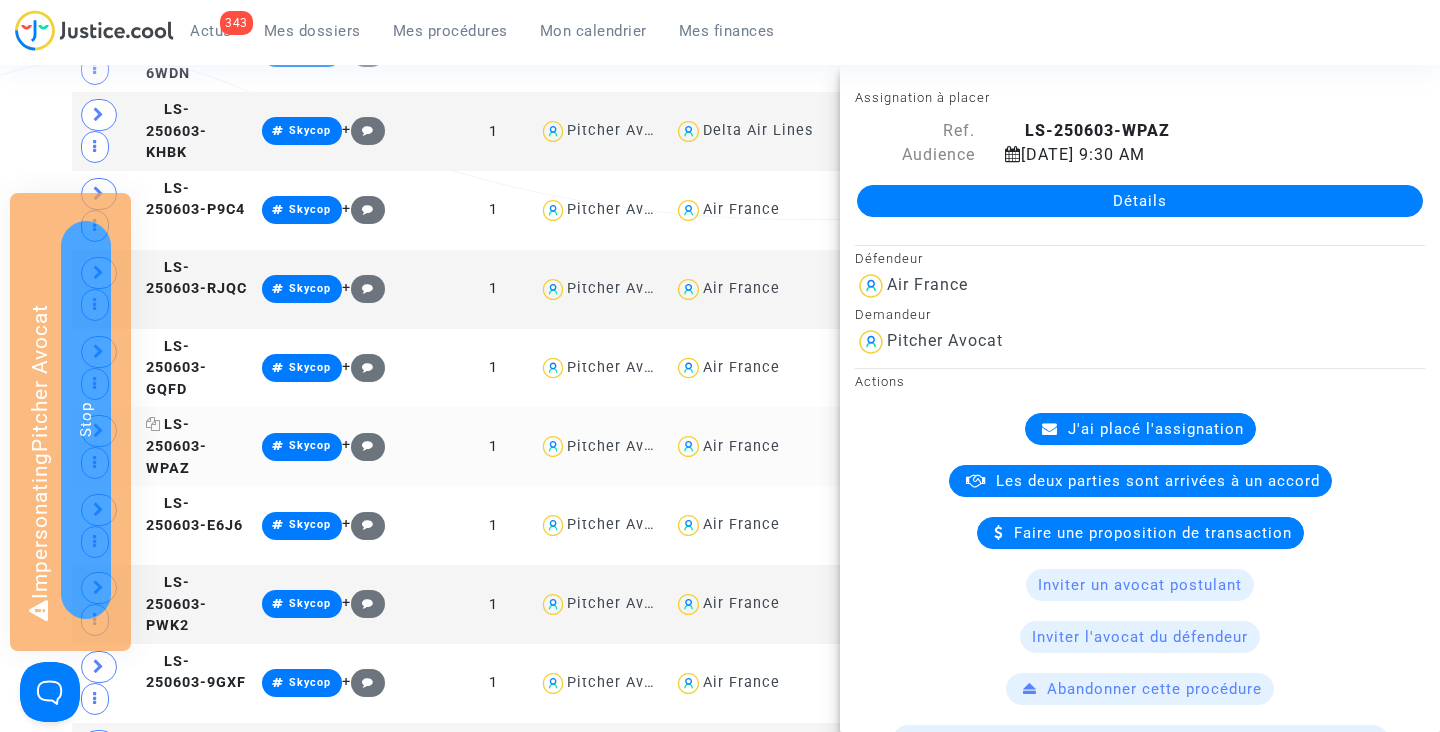 scroll, scrollTop: 3626, scrollLeft: 0, axis: vertical 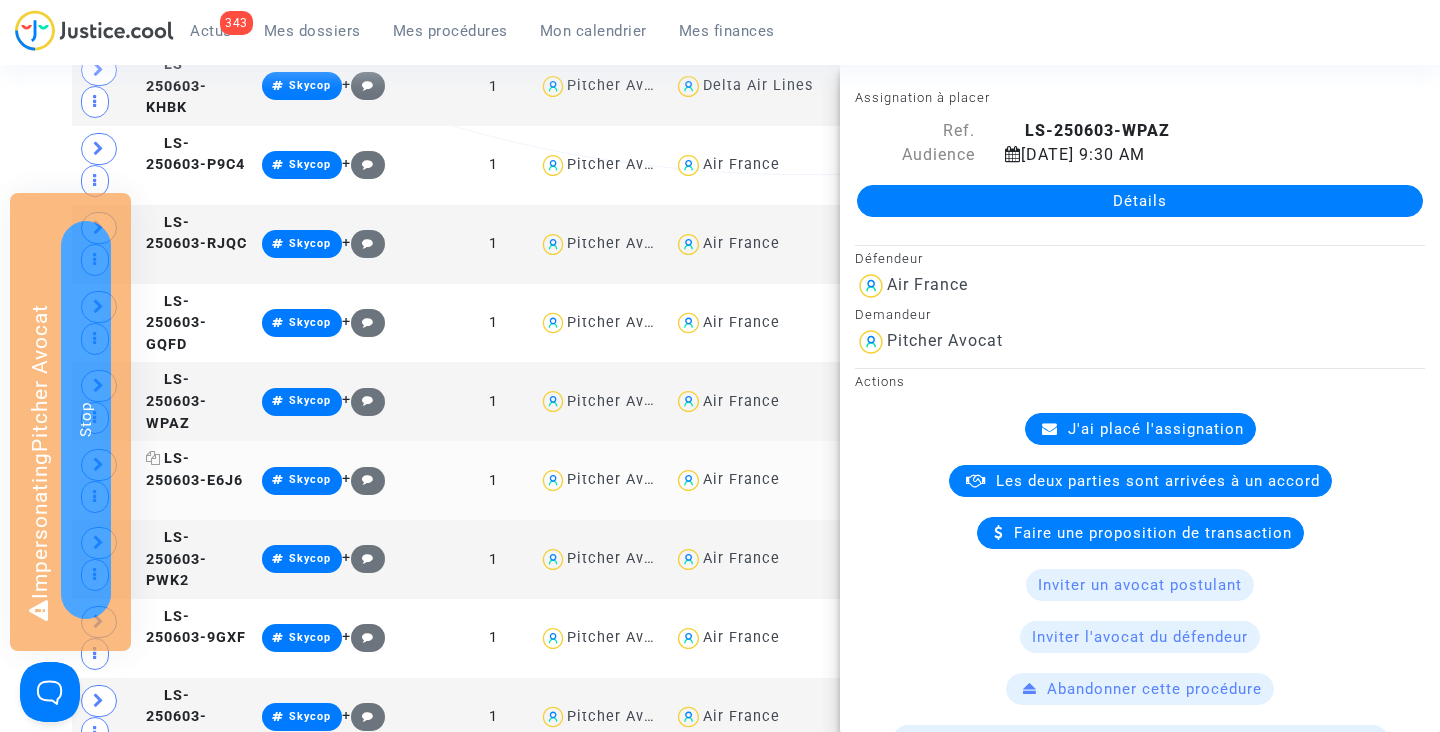 click on "LS-250603-E6J6" 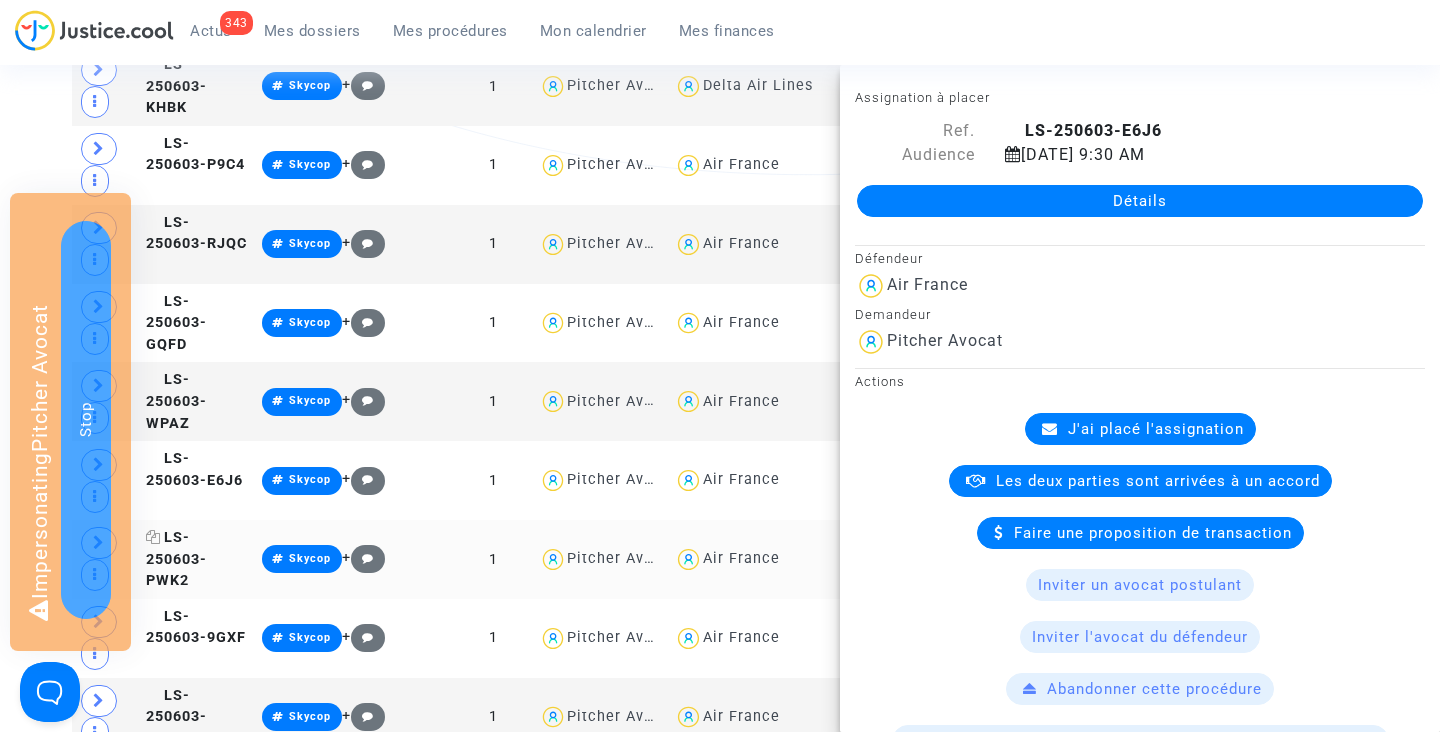 click on "LS-250603-PWK2" 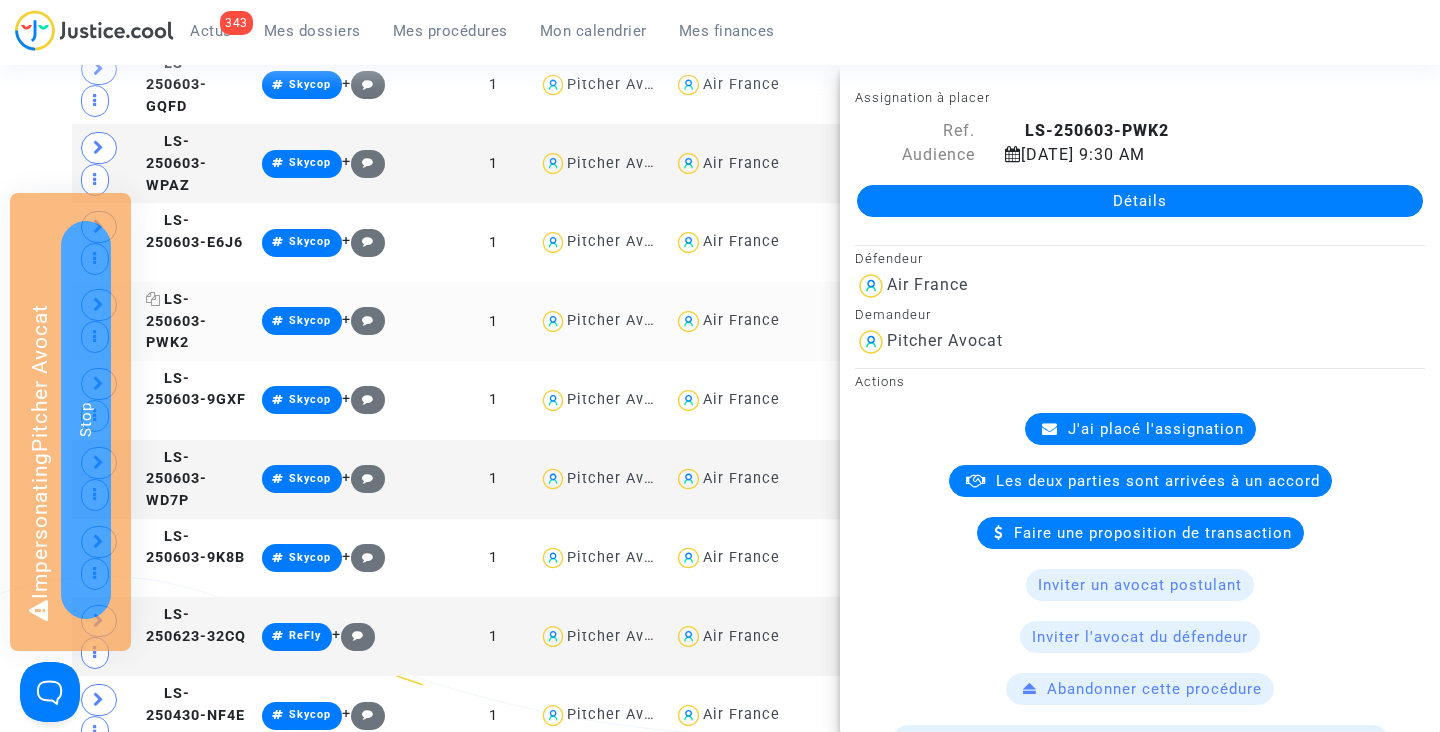 scroll, scrollTop: 3883, scrollLeft: 0, axis: vertical 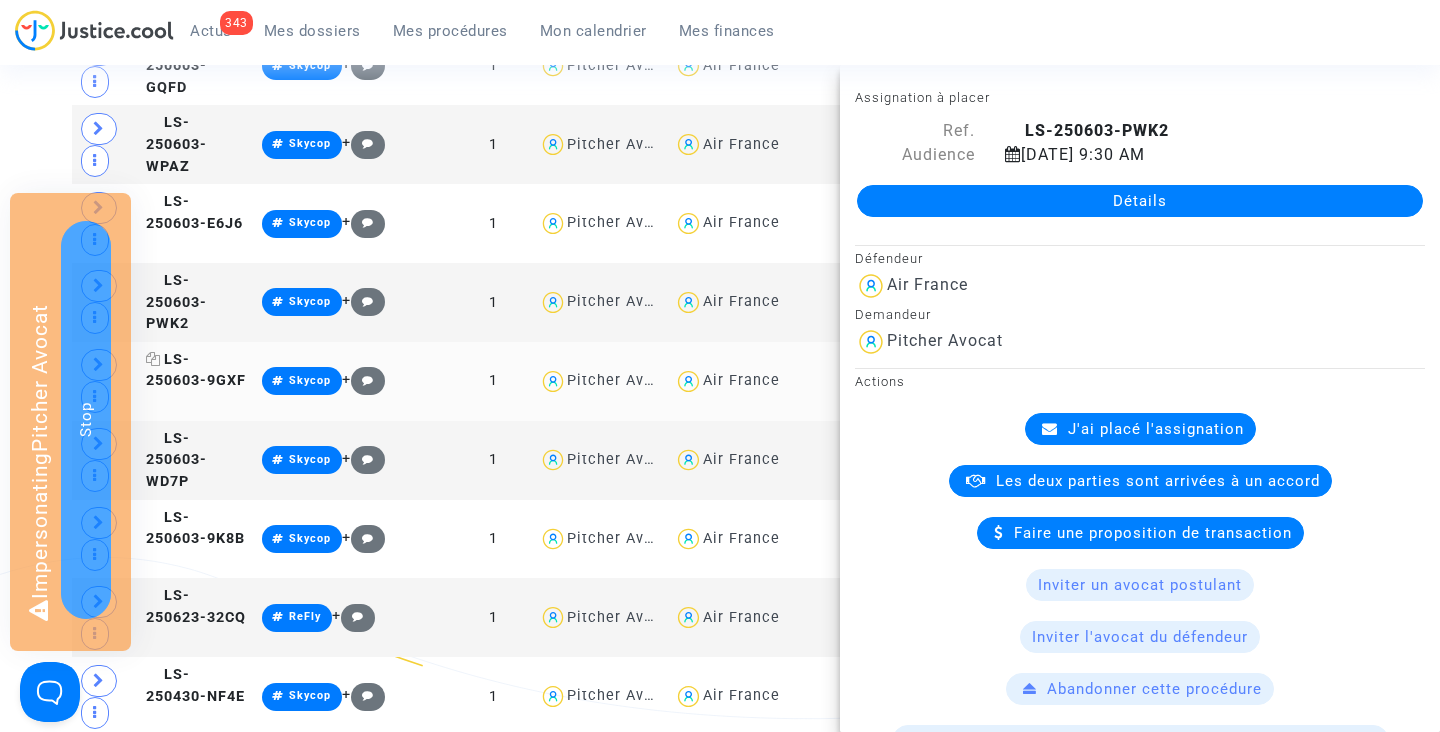 click on "LS-250603-9GXF" 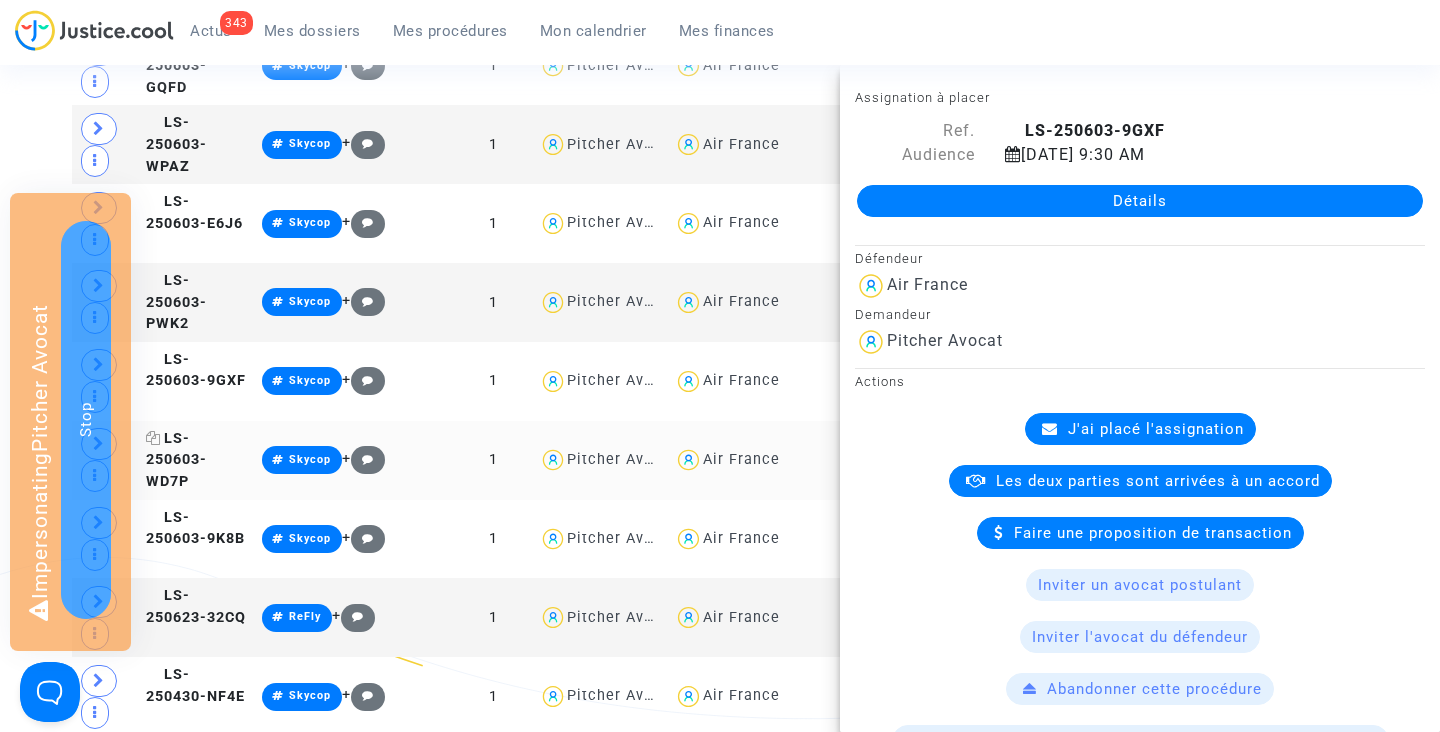 click on "LS-250603-WD7P" 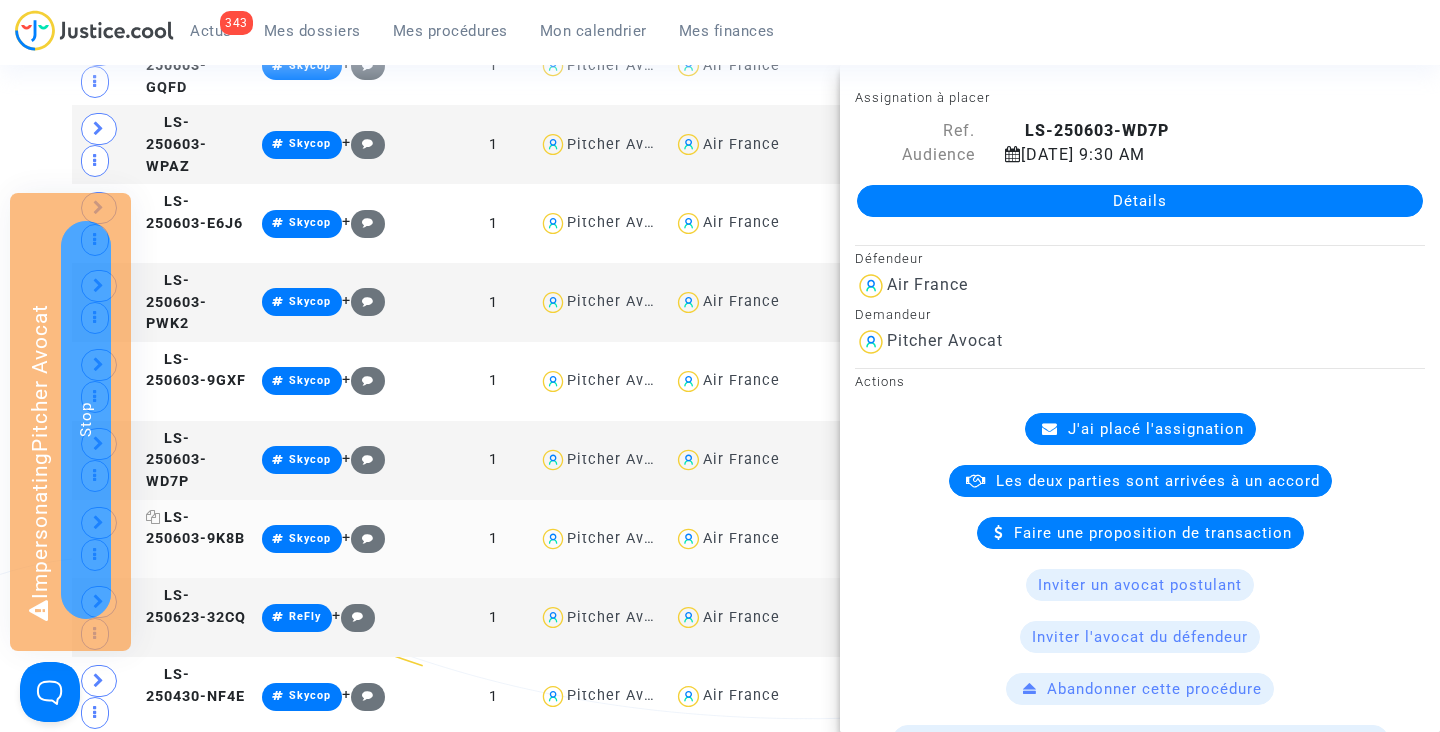 click on "LS-250603-9K8B" 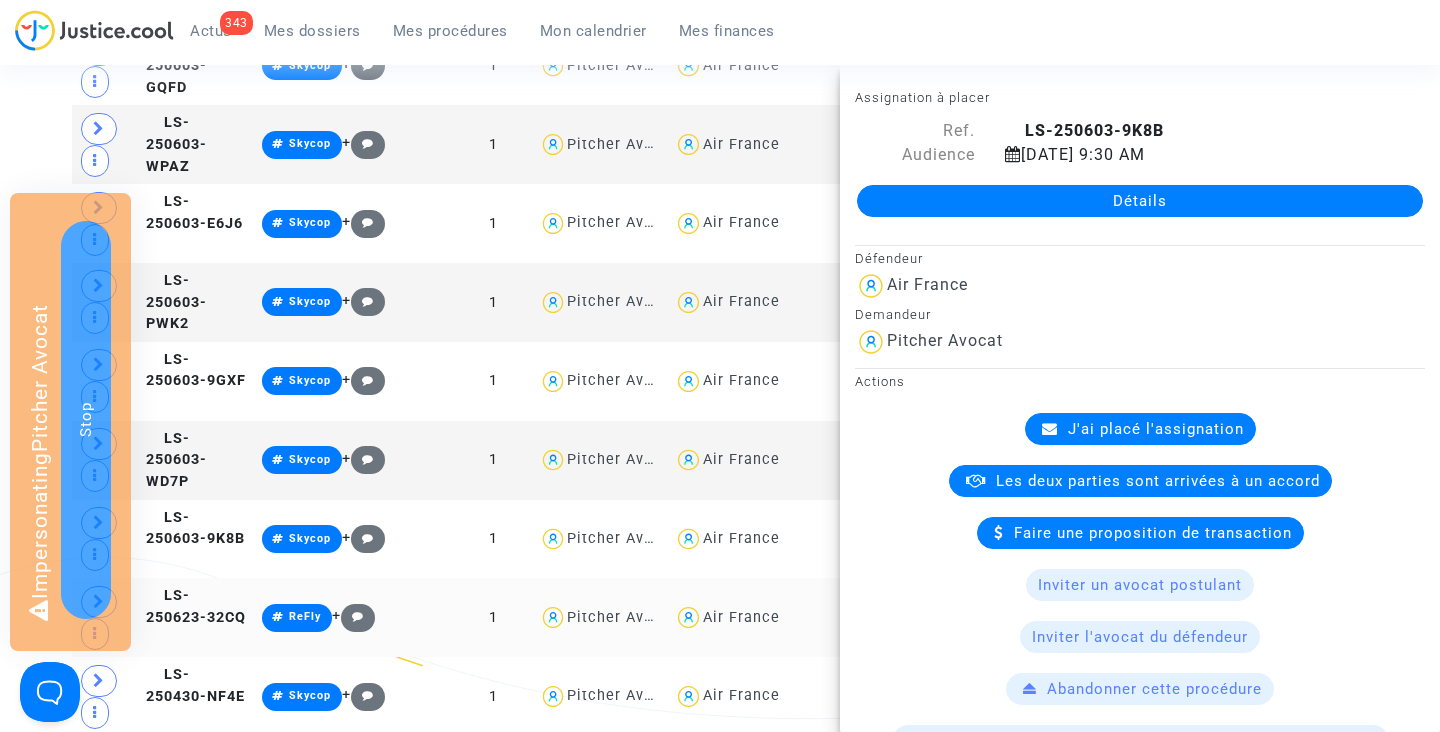 click on "LS-250623-32CQ" 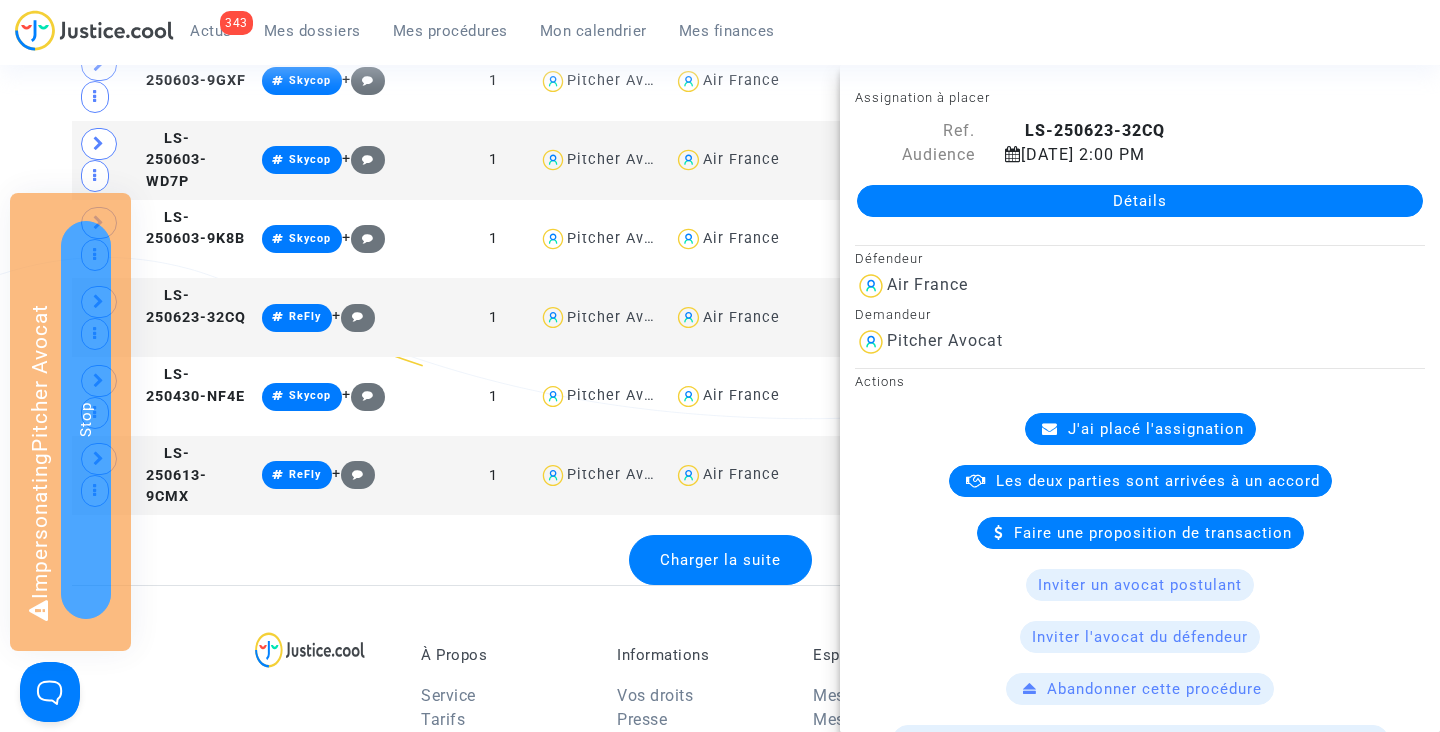 scroll, scrollTop: 4187, scrollLeft: 0, axis: vertical 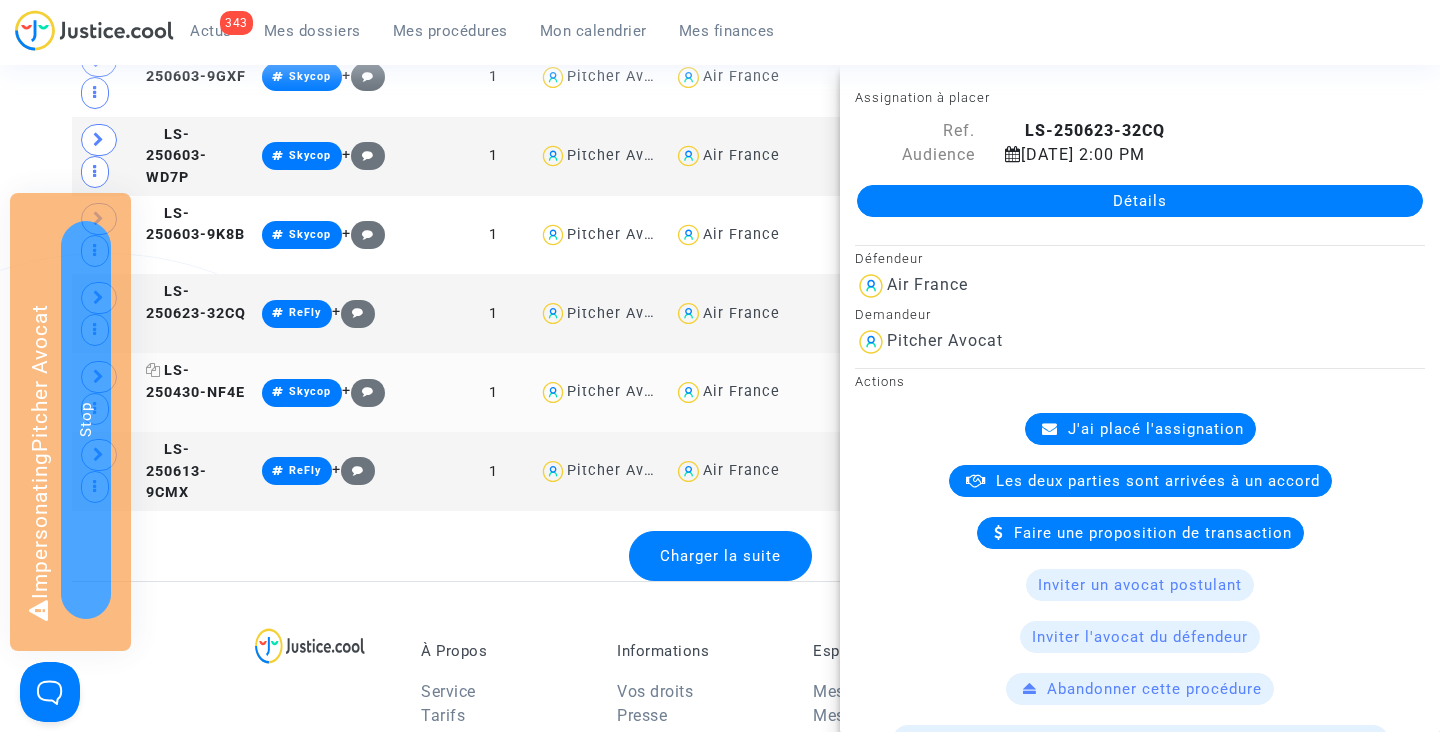 click on "LS-250430-NF4E" 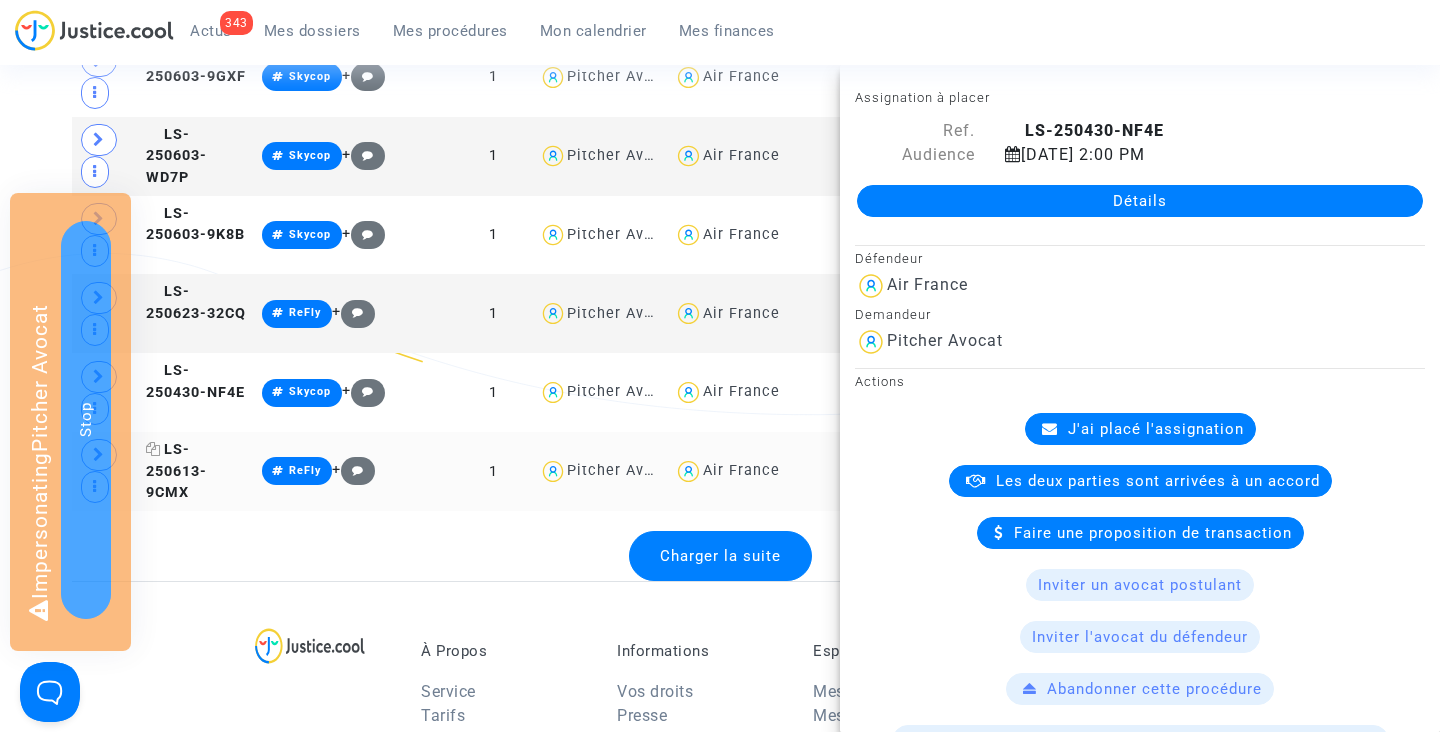 click on "LS-250613-9CMX" 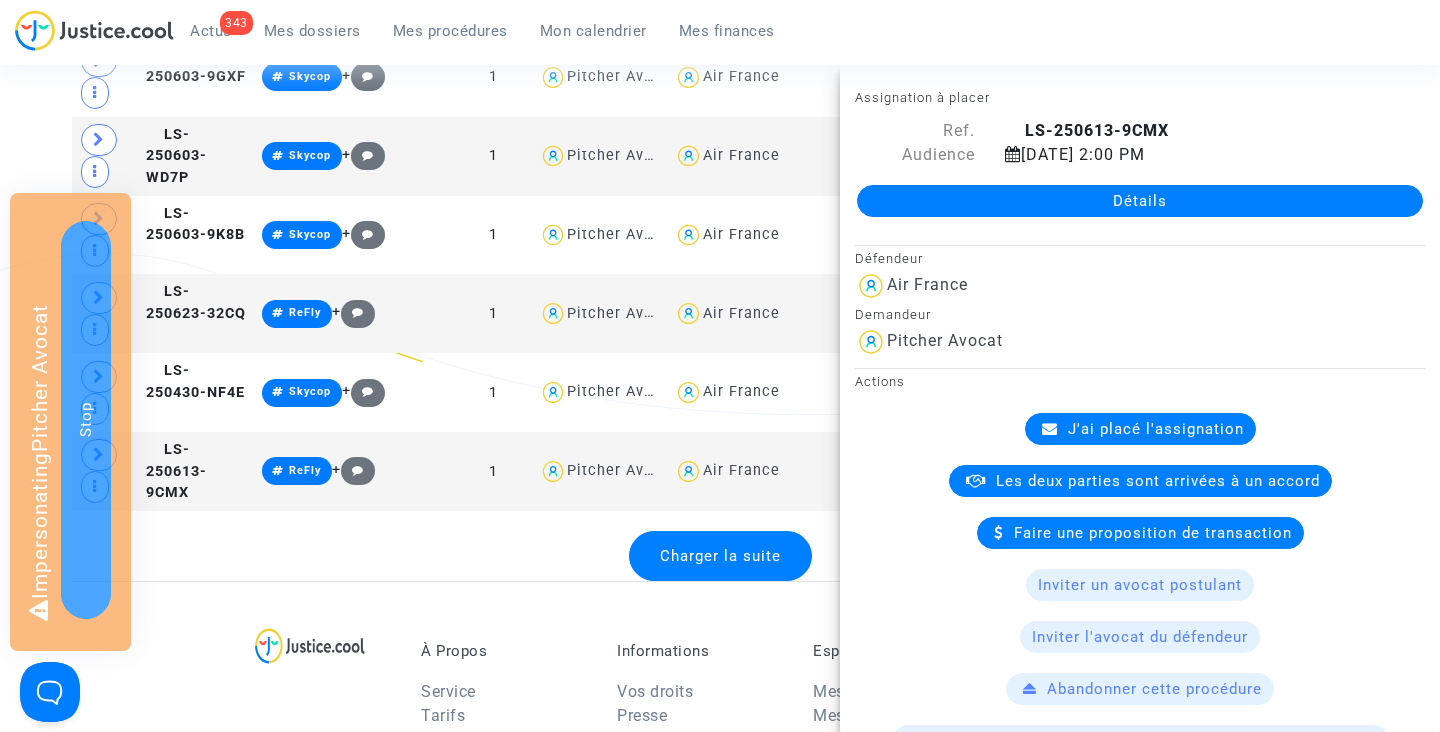 click on "Charger la suite" 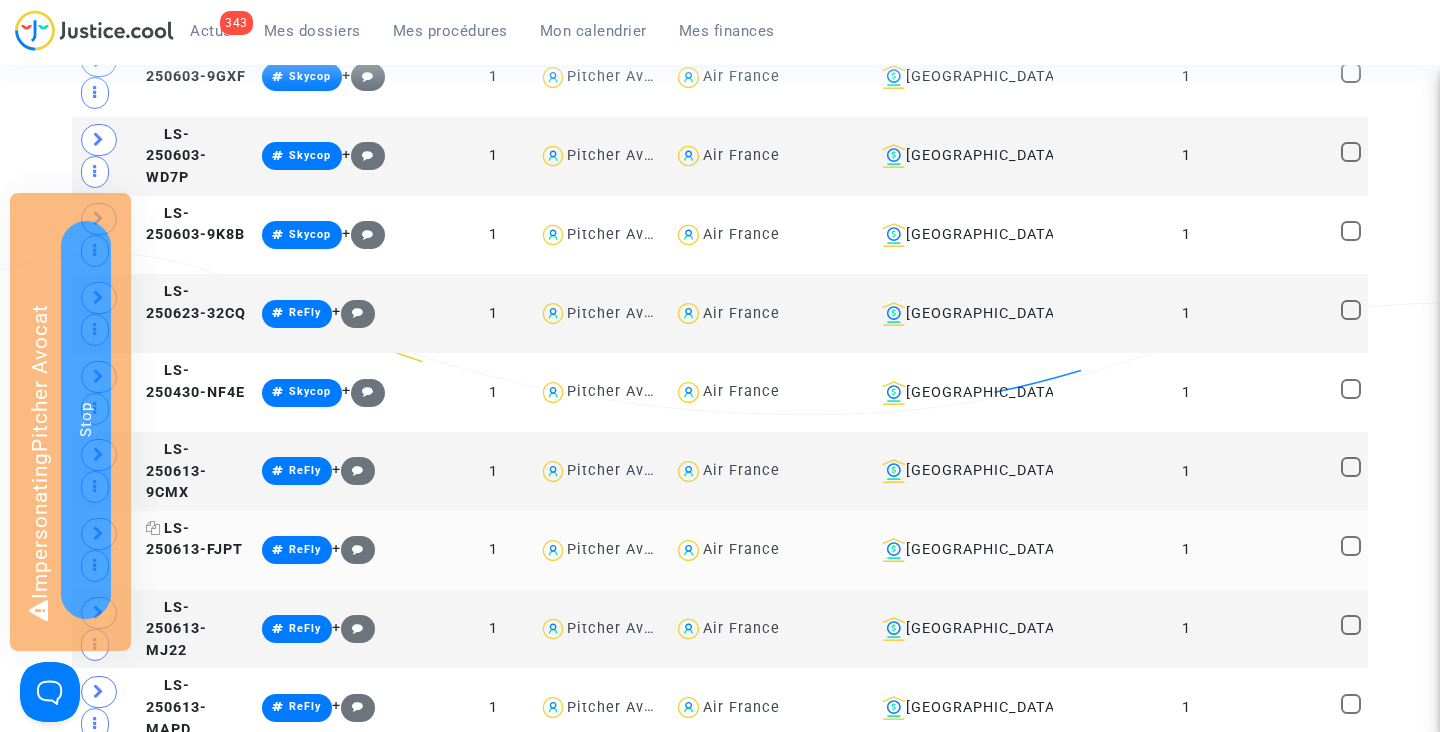 click on "LS-250613-FJPT" 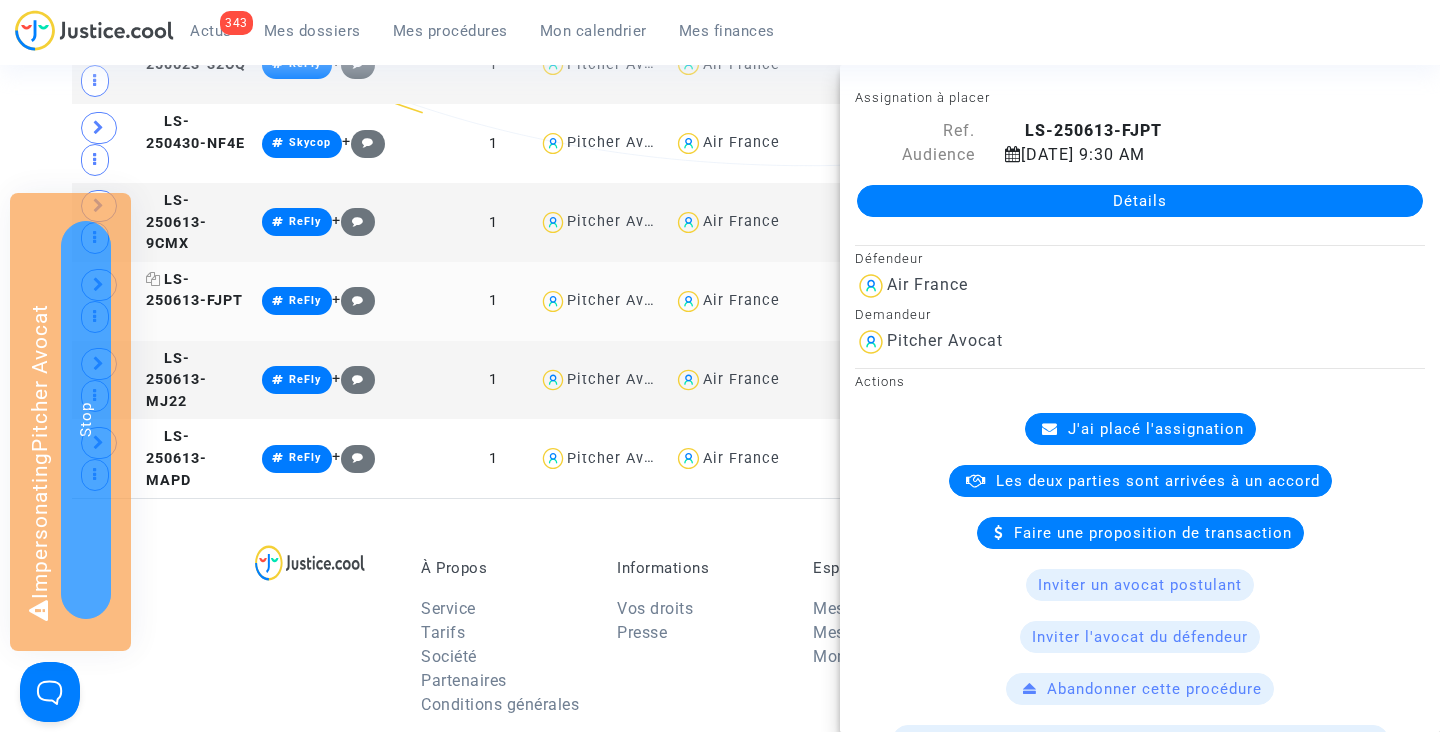 scroll, scrollTop: 4458, scrollLeft: 0, axis: vertical 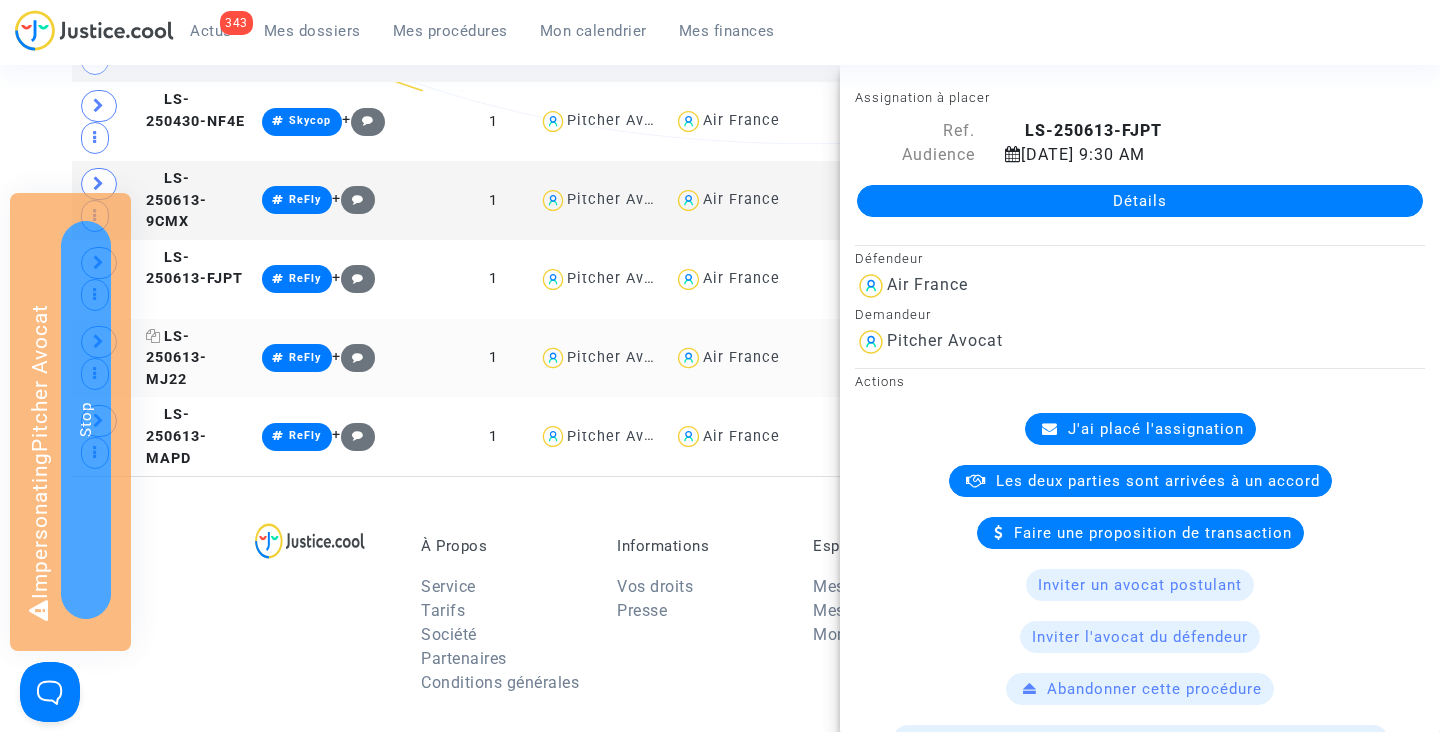 click on "LS-250613-MJ22" 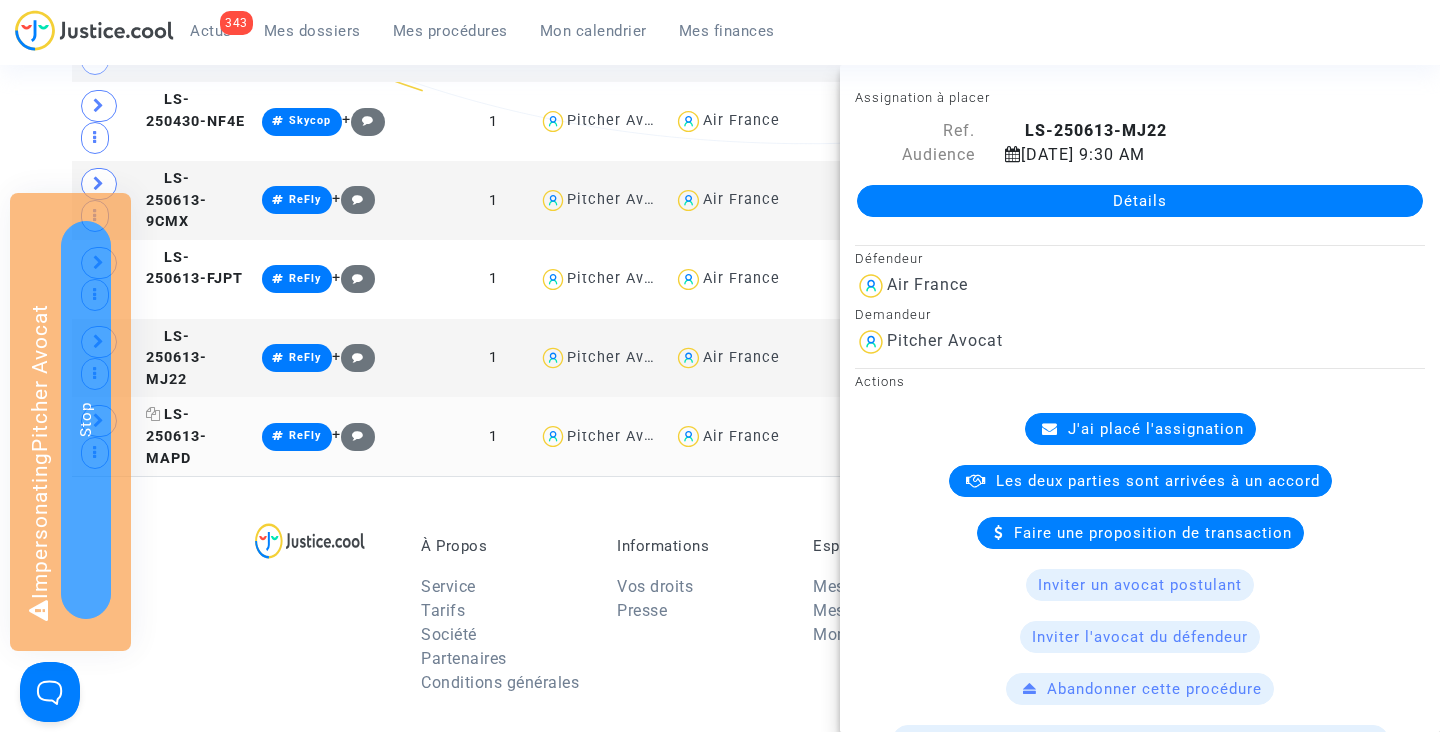 click on "LS-250613-MAPD" 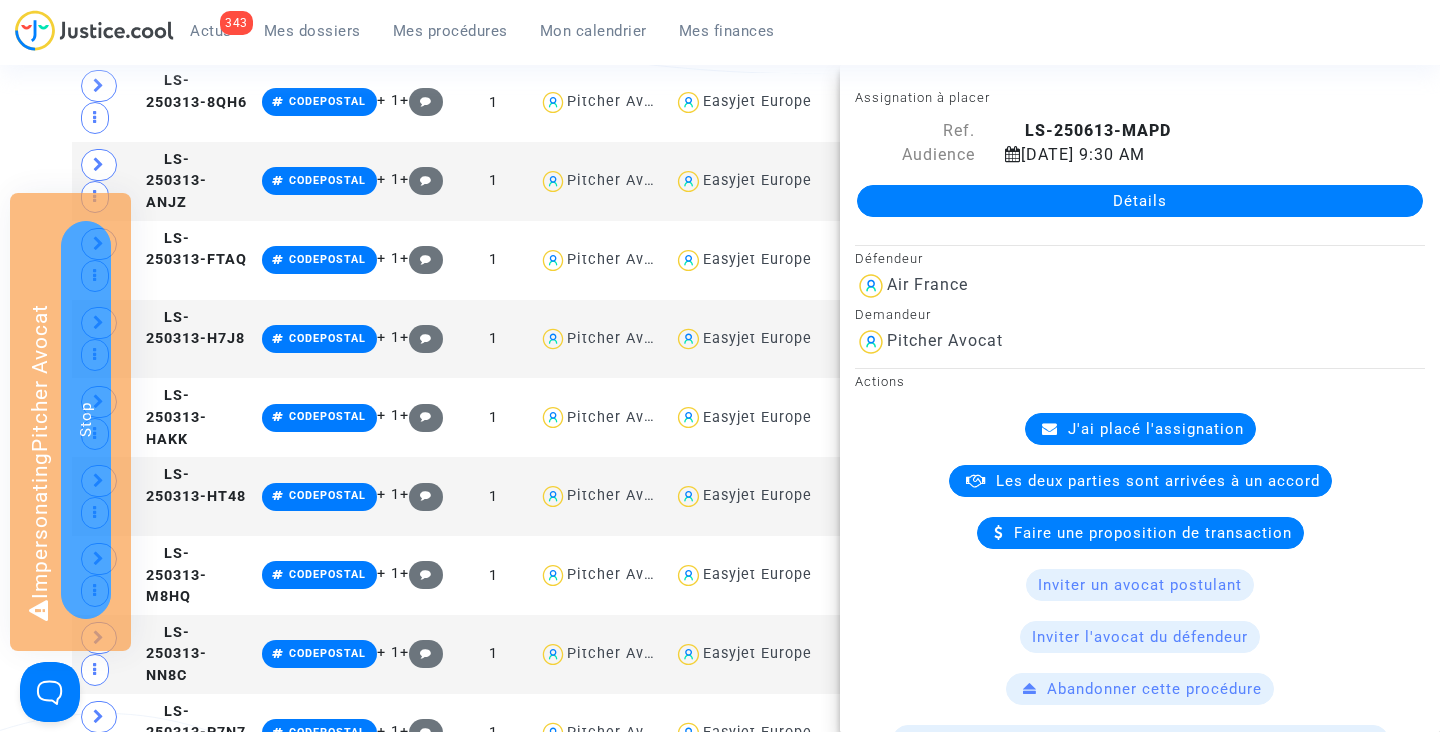 scroll, scrollTop: 0, scrollLeft: 0, axis: both 